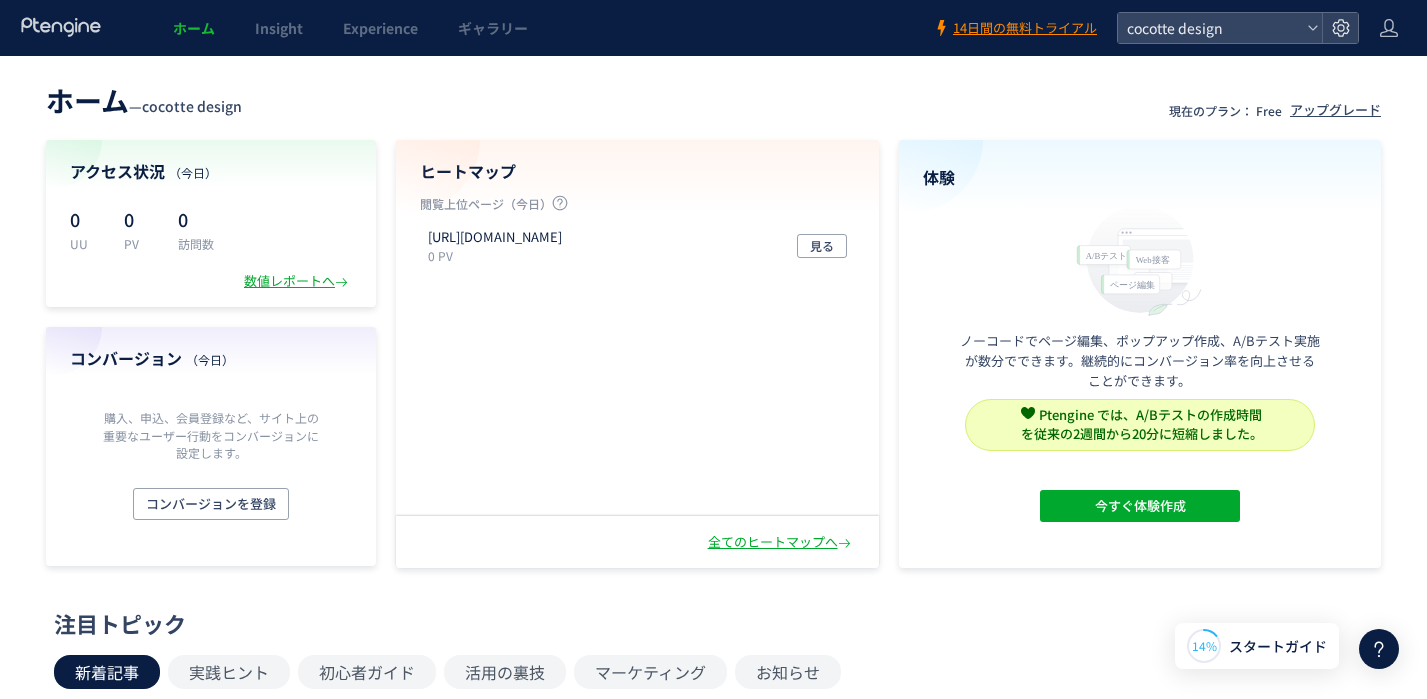 scroll, scrollTop: 0, scrollLeft: 0, axis: both 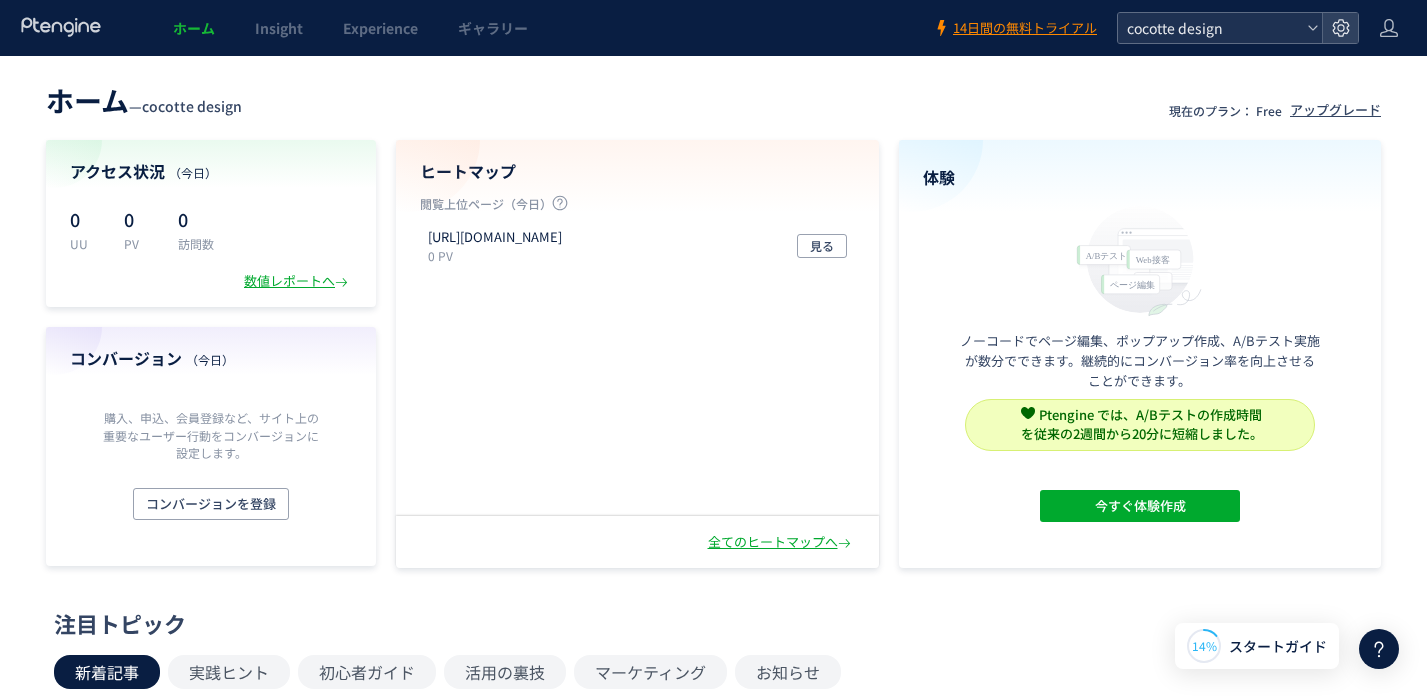 click on "cocotte design" at bounding box center (1210, 28) 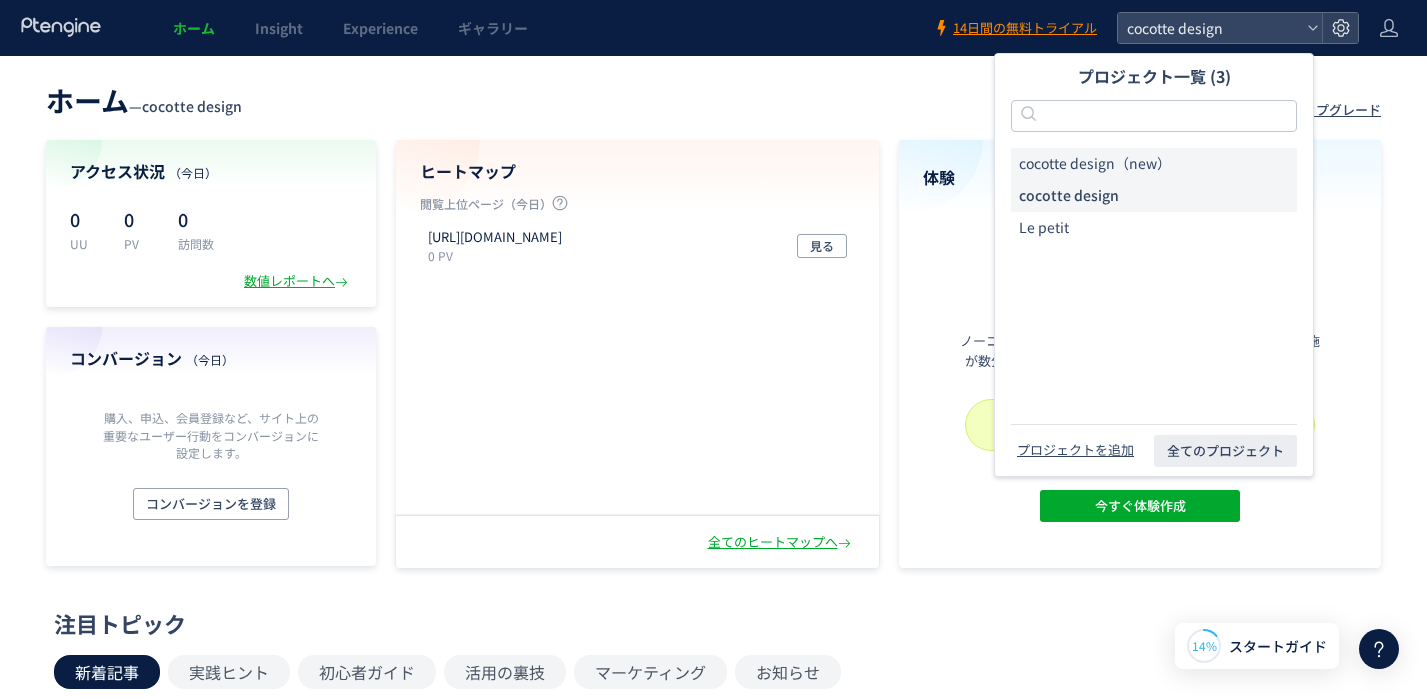 click on "cocotte design（new）" at bounding box center [1095, 164] 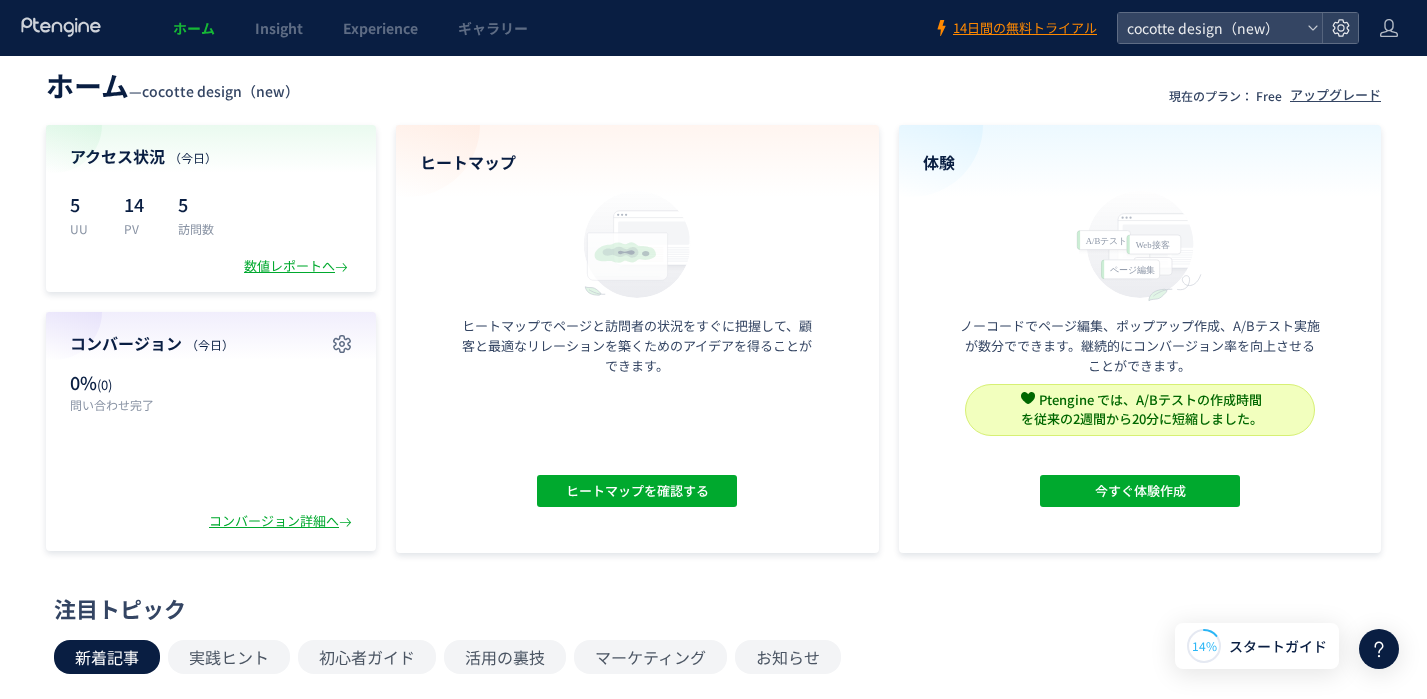 scroll, scrollTop: 0, scrollLeft: 0, axis: both 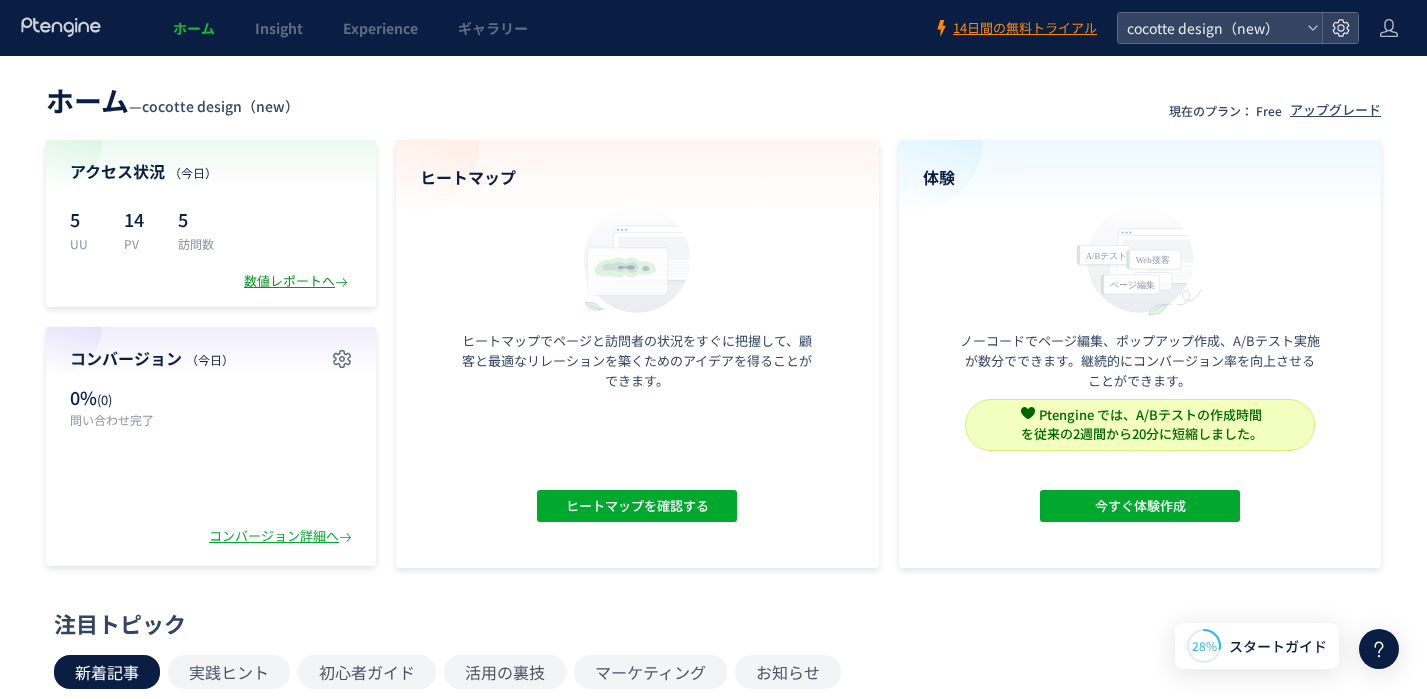 click on "数値レポートへ" at bounding box center (298, 281) 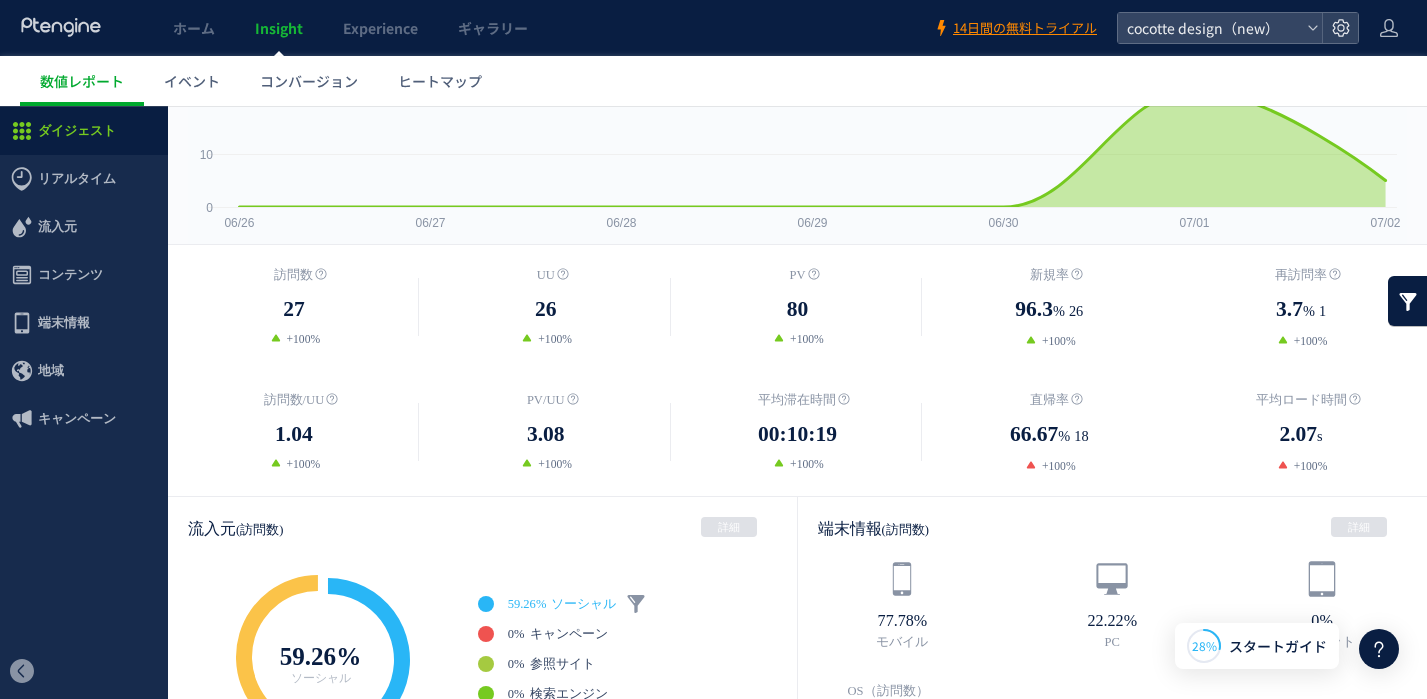 scroll, scrollTop: 0, scrollLeft: 0, axis: both 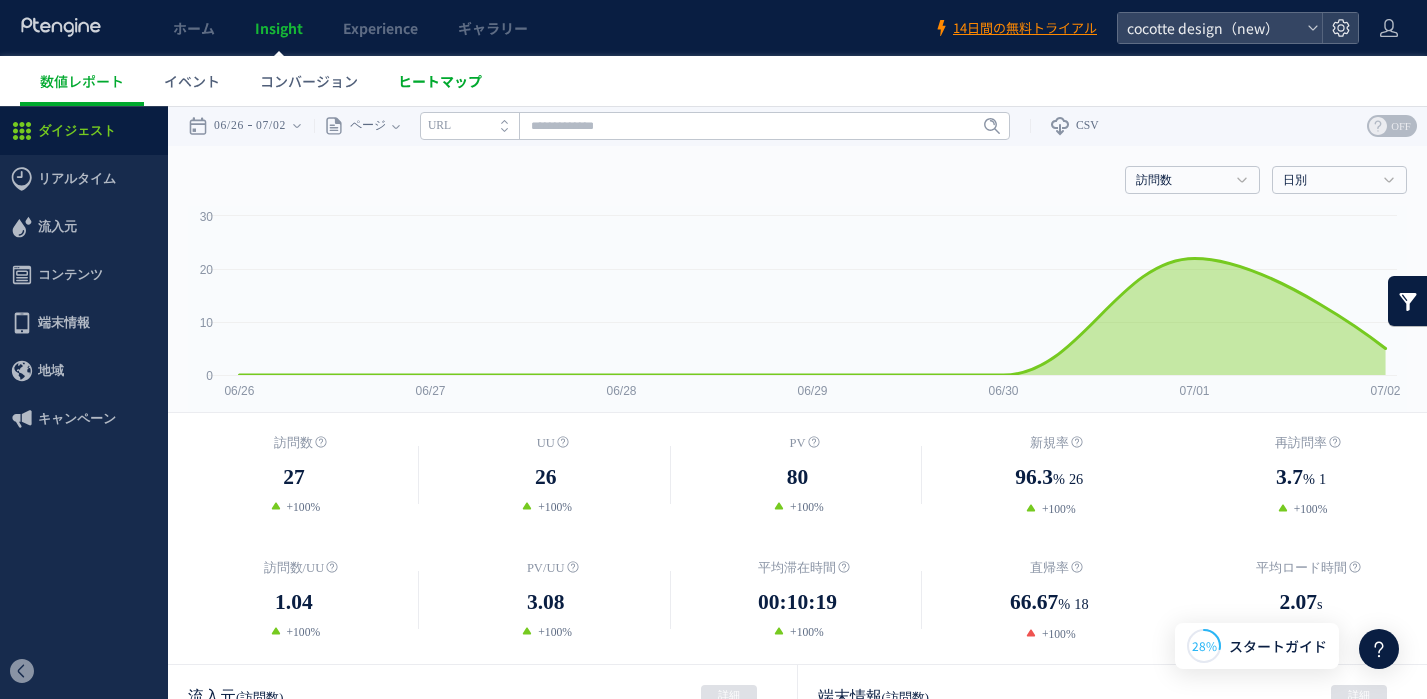 click on "ヒートマップ" at bounding box center (440, 81) 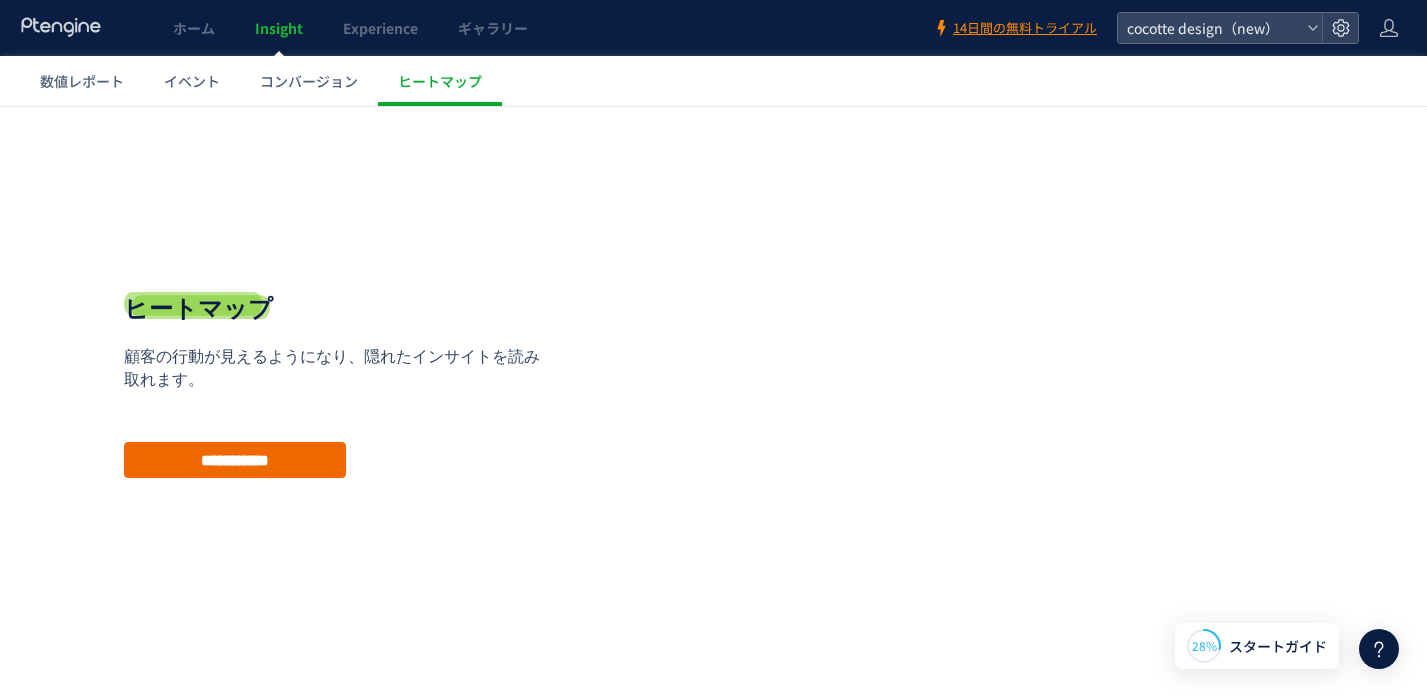 click on "**********" at bounding box center (235, 460) 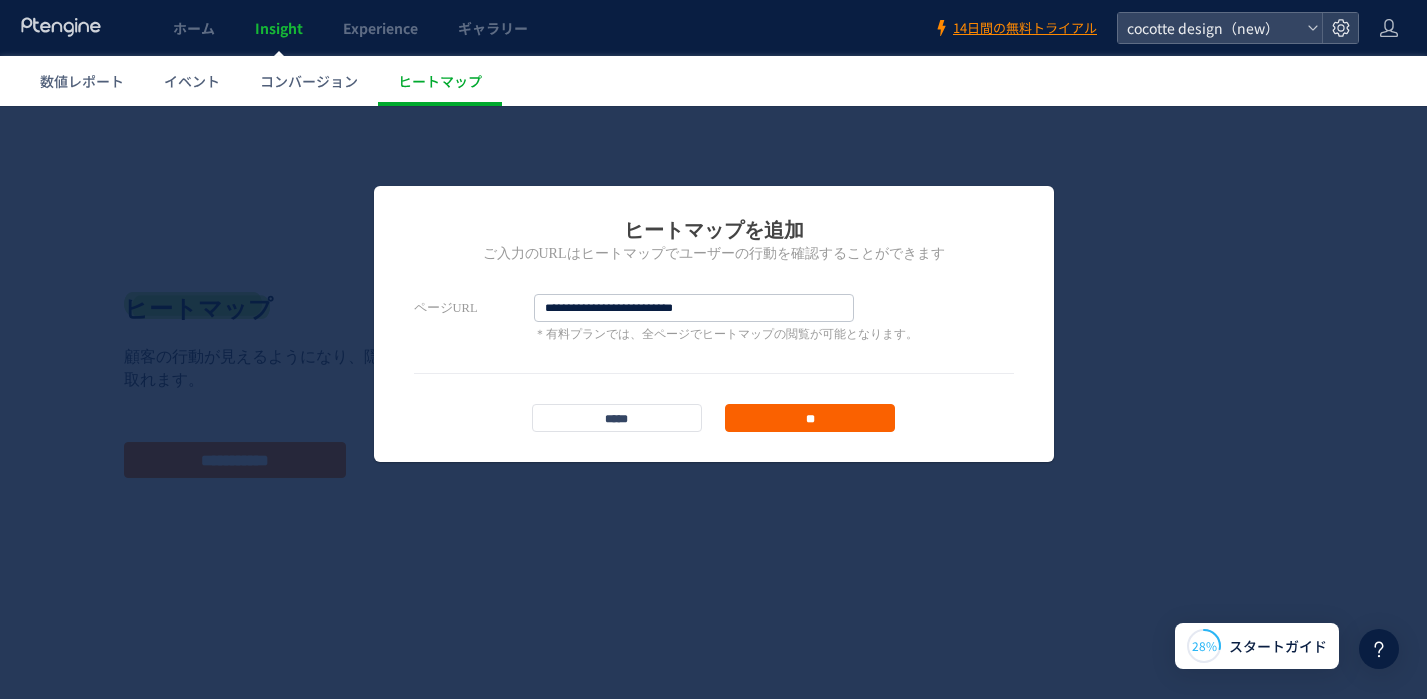 click on "**" at bounding box center (810, 418) 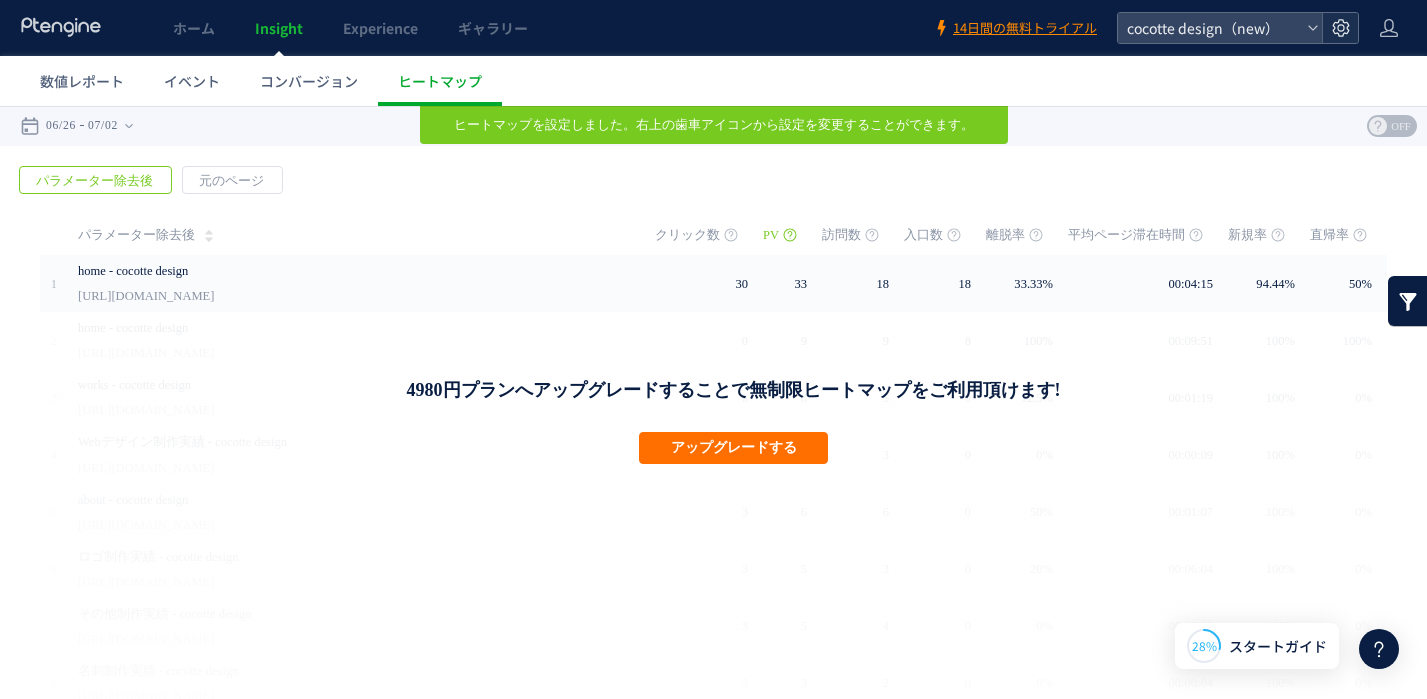 click 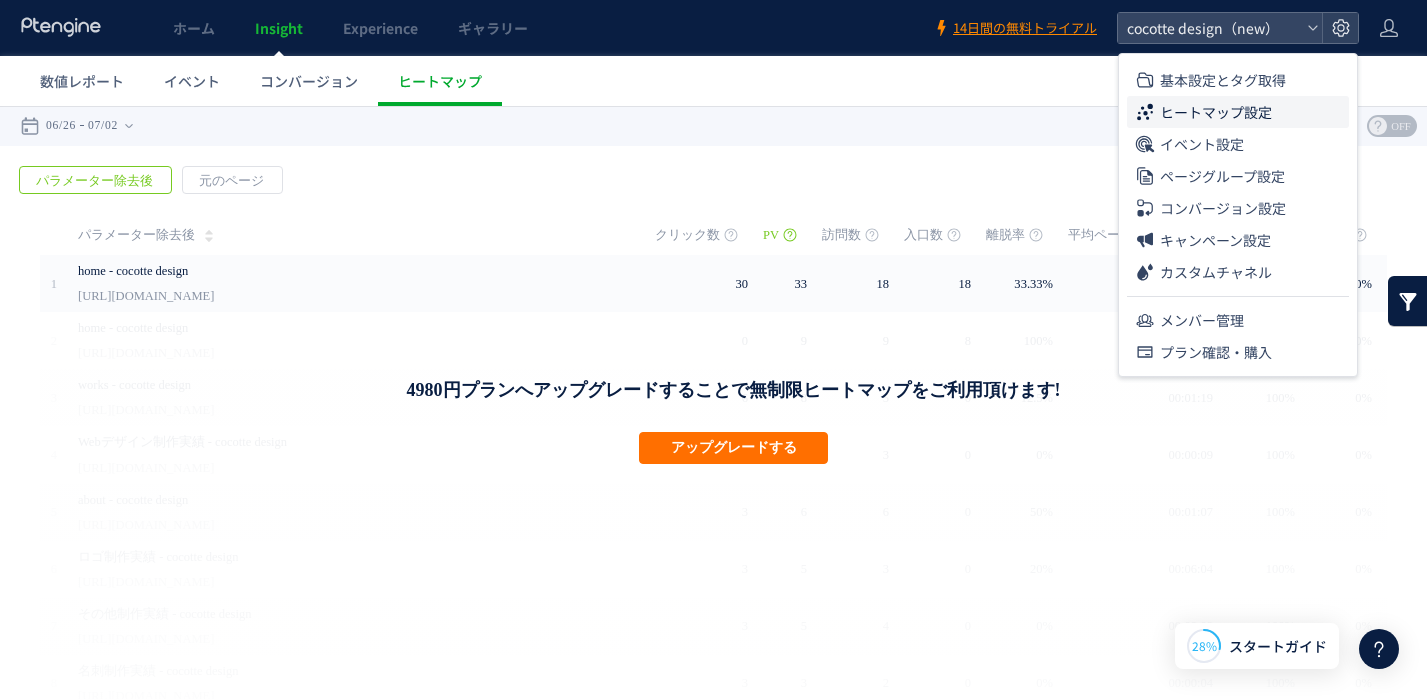 click on "ヒートマップ設定" at bounding box center (1216, 112) 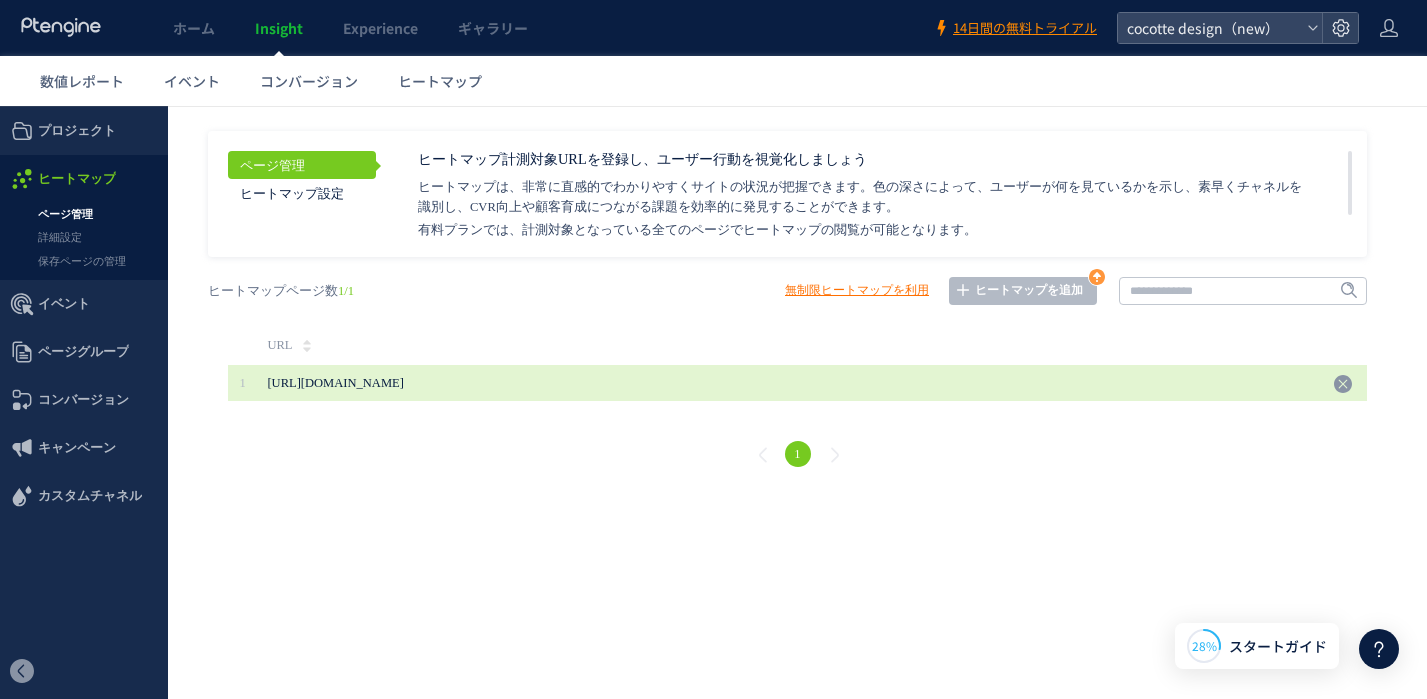 click on "[URL][DOMAIN_NAME]" at bounding box center [792, 383] 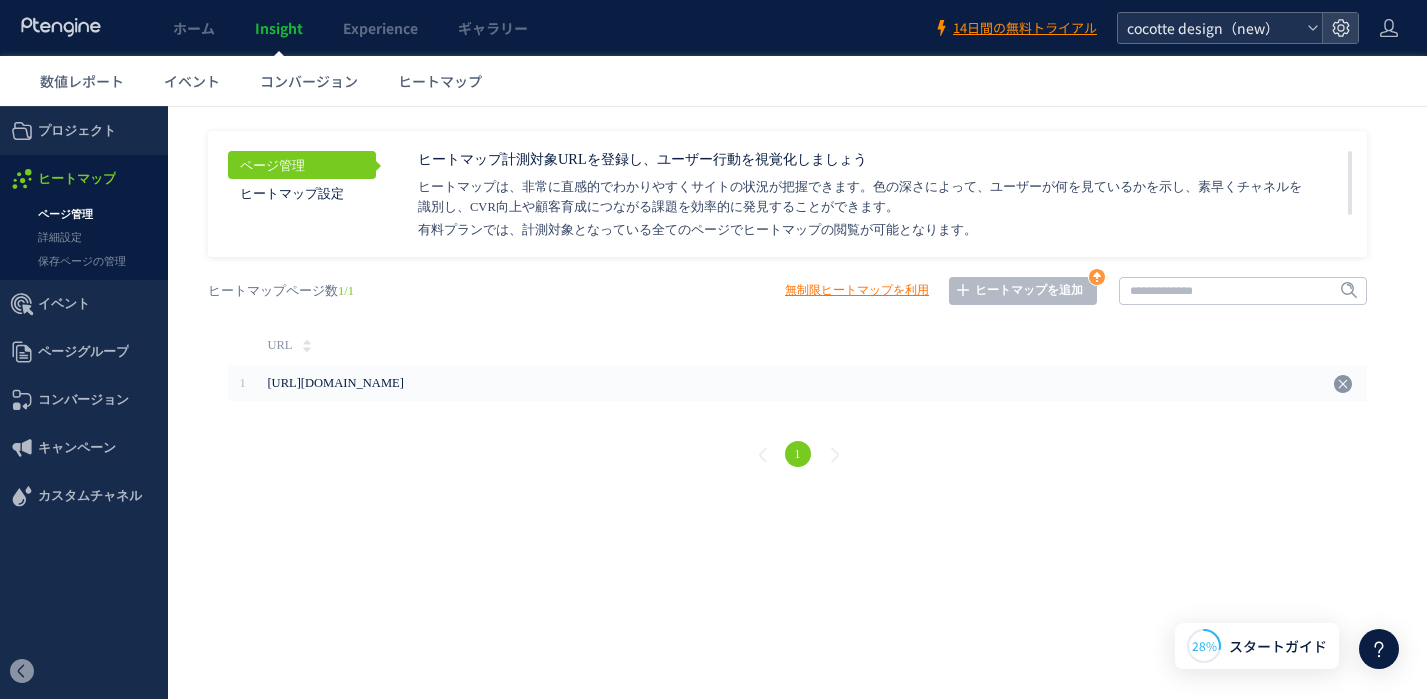 click on "cocotte design（new）" at bounding box center [1210, 28] 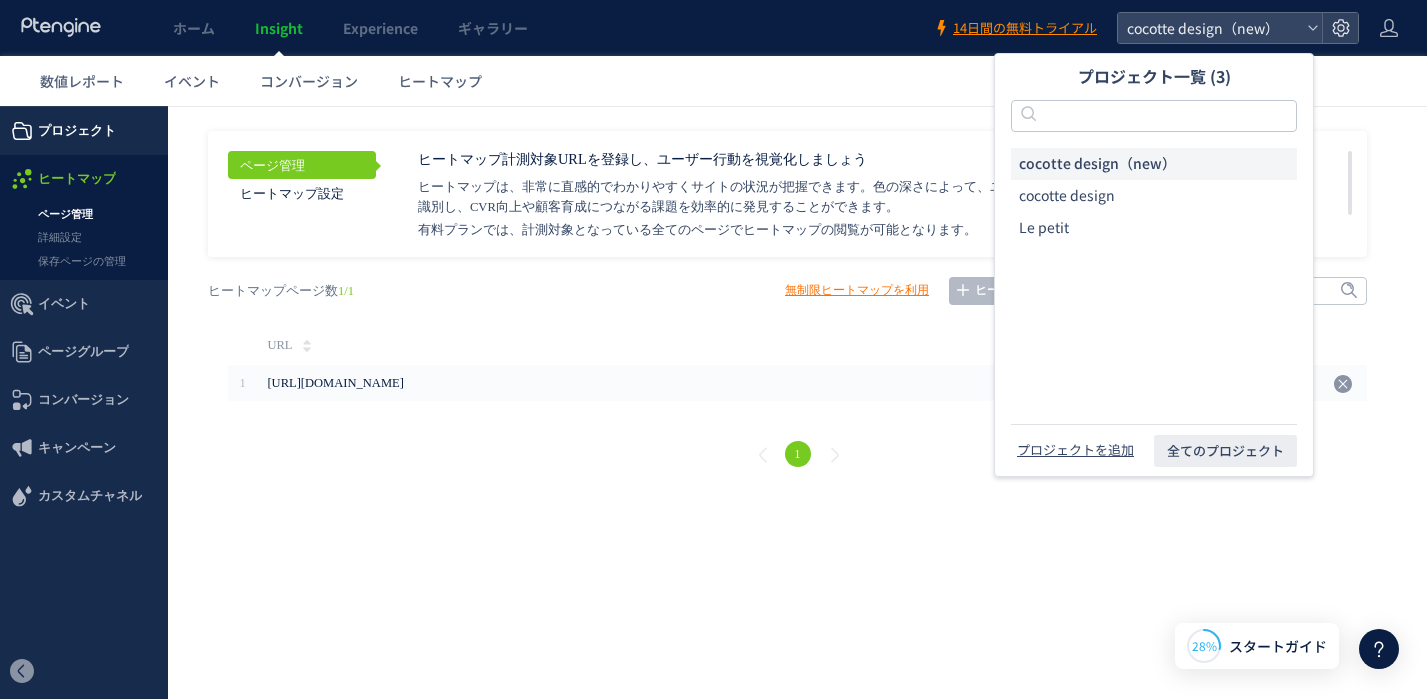 click on "プロジェクト" at bounding box center (77, 131) 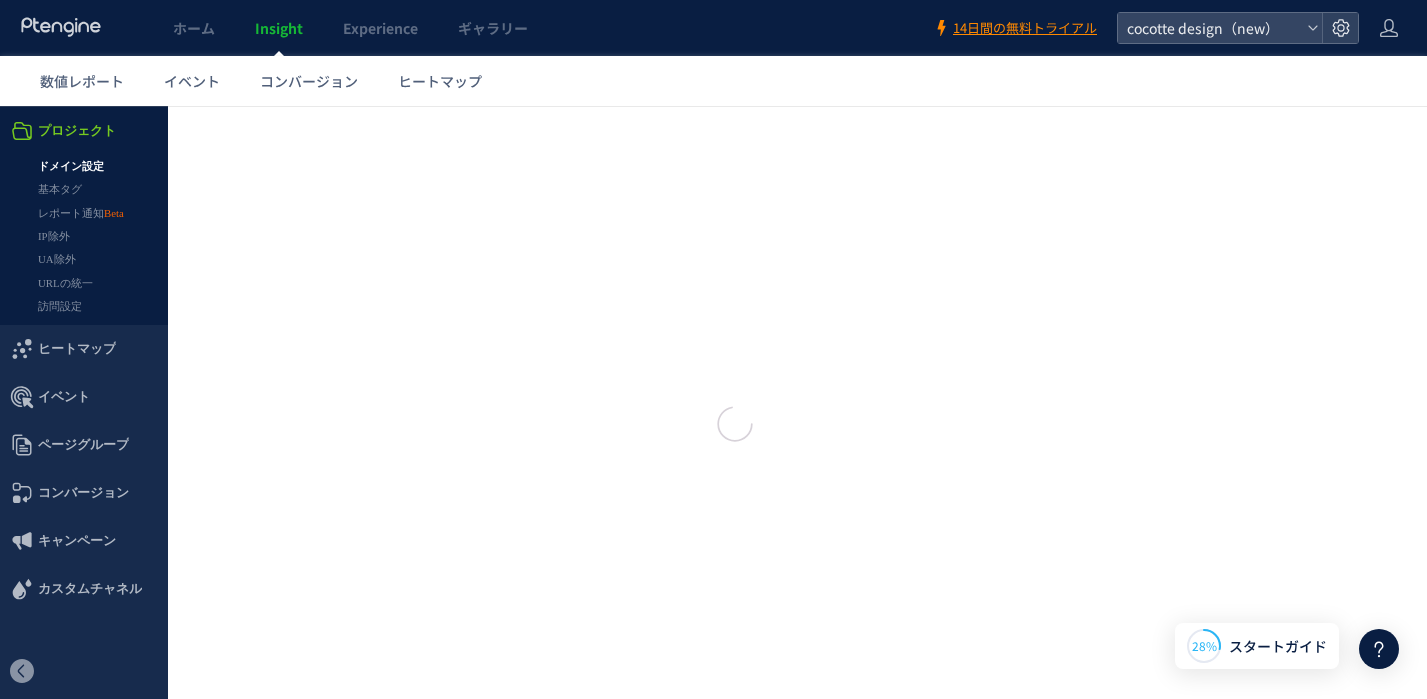 type on "**********" 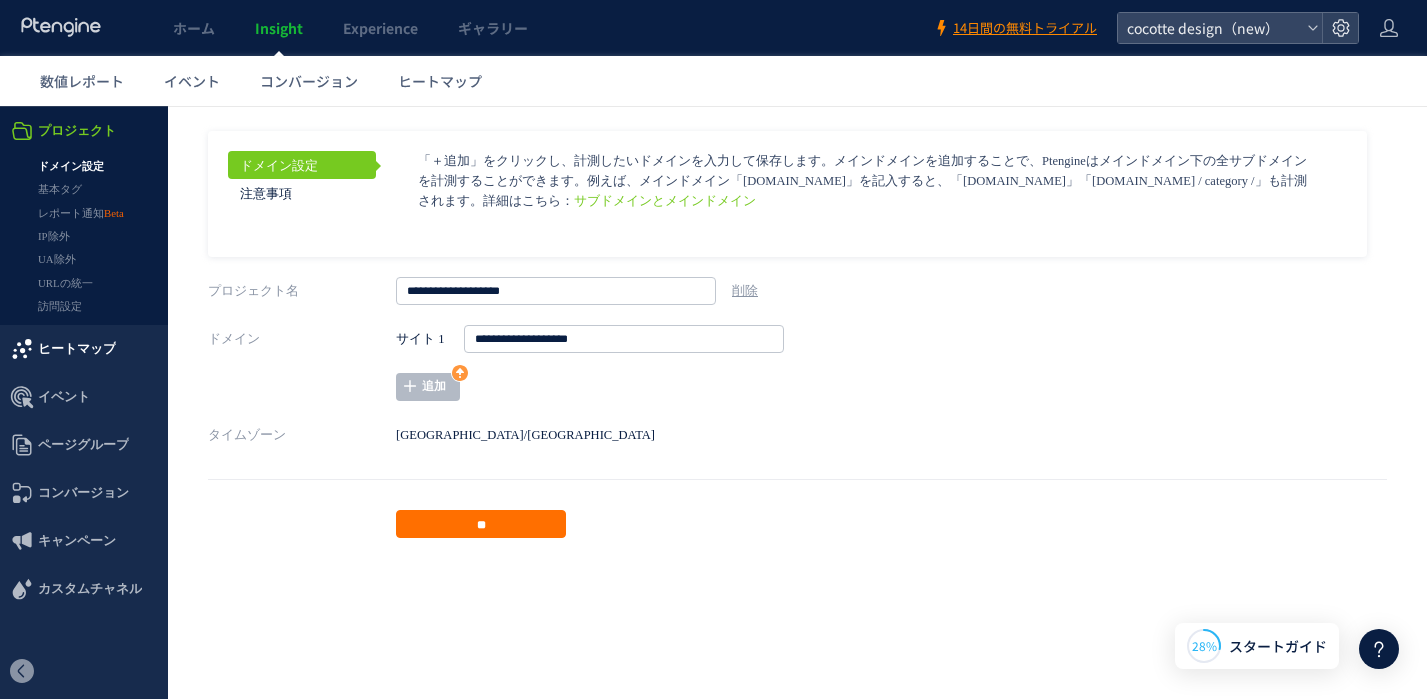 click on "ヒートマップ" at bounding box center (77, 349) 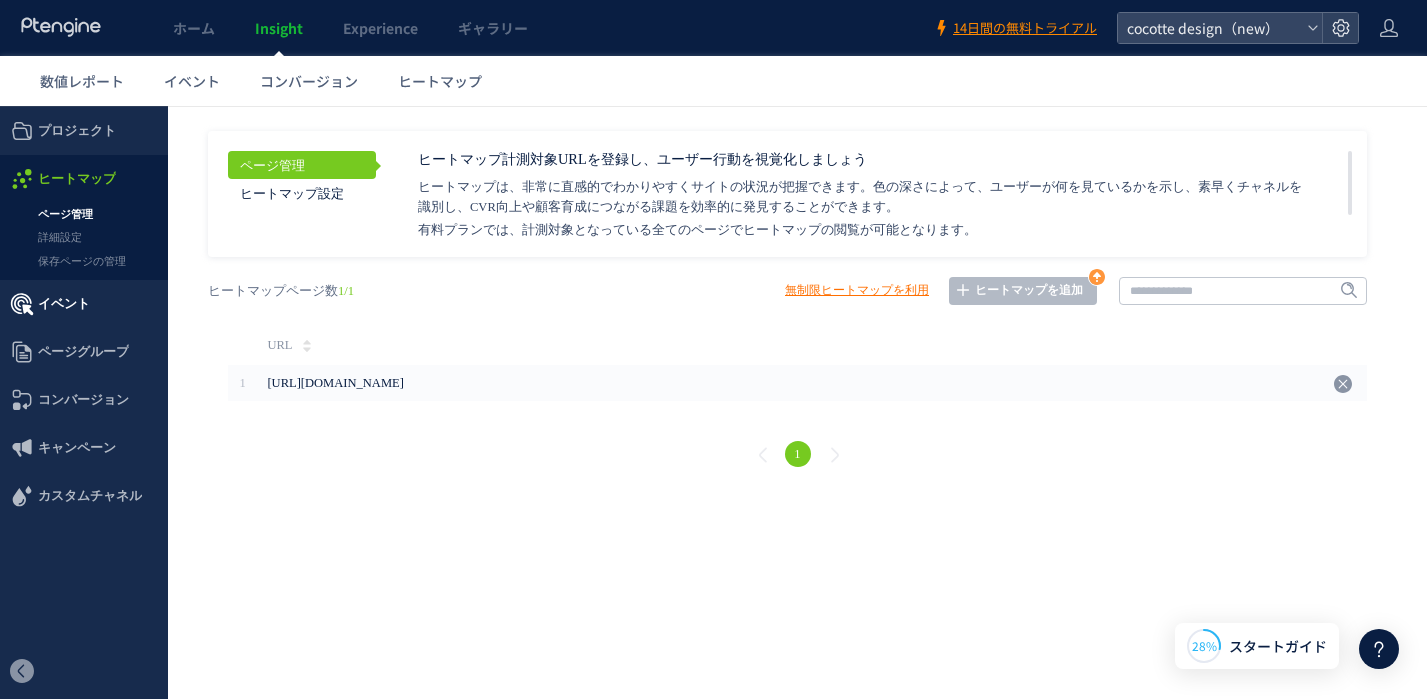 click on "イベント" at bounding box center [64, 304] 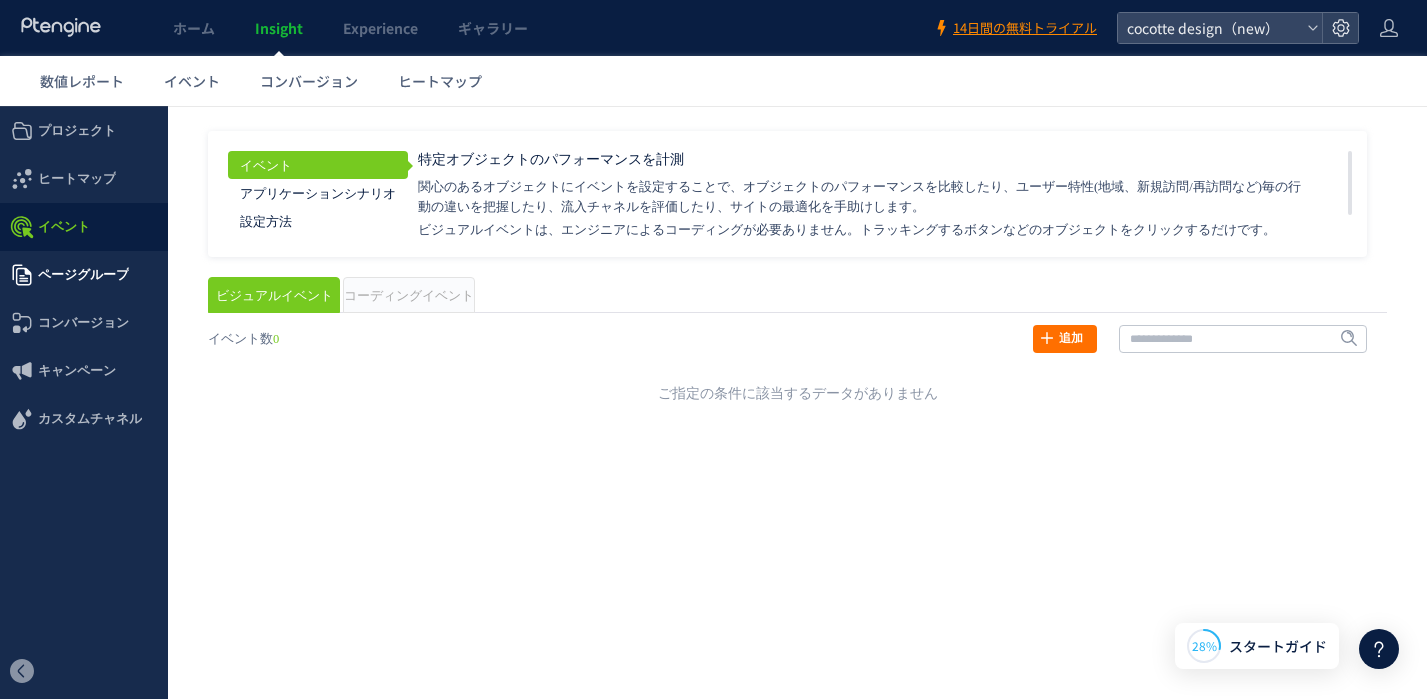click on "ページグループ" at bounding box center [83, 275] 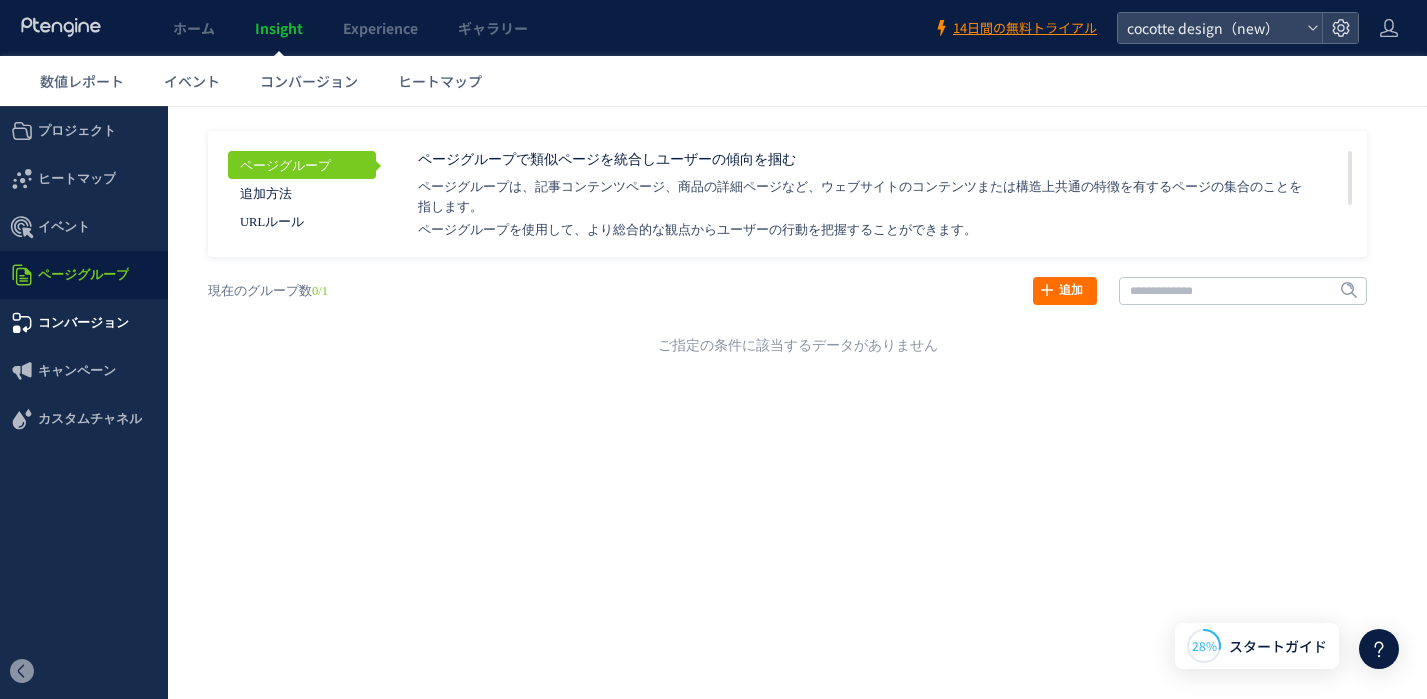click on "コンバージョン" at bounding box center [83, 323] 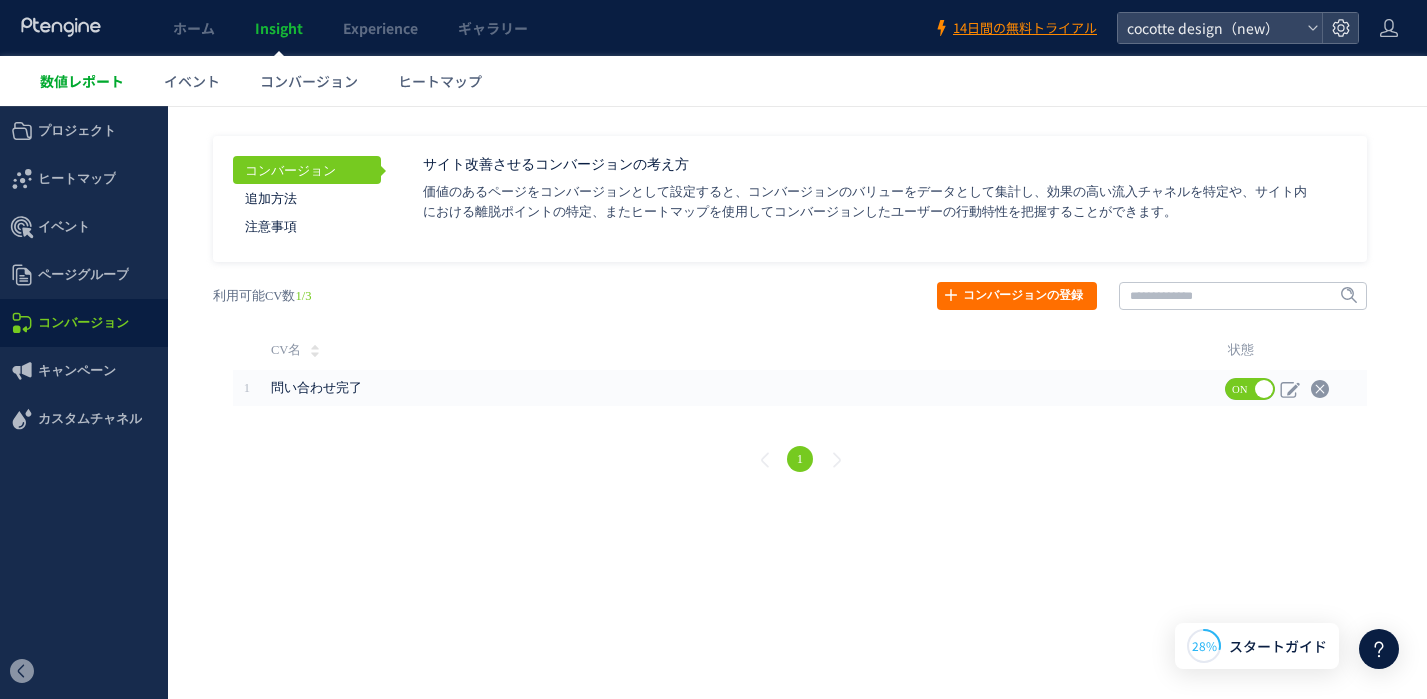 click on "数値レポート" at bounding box center [82, 81] 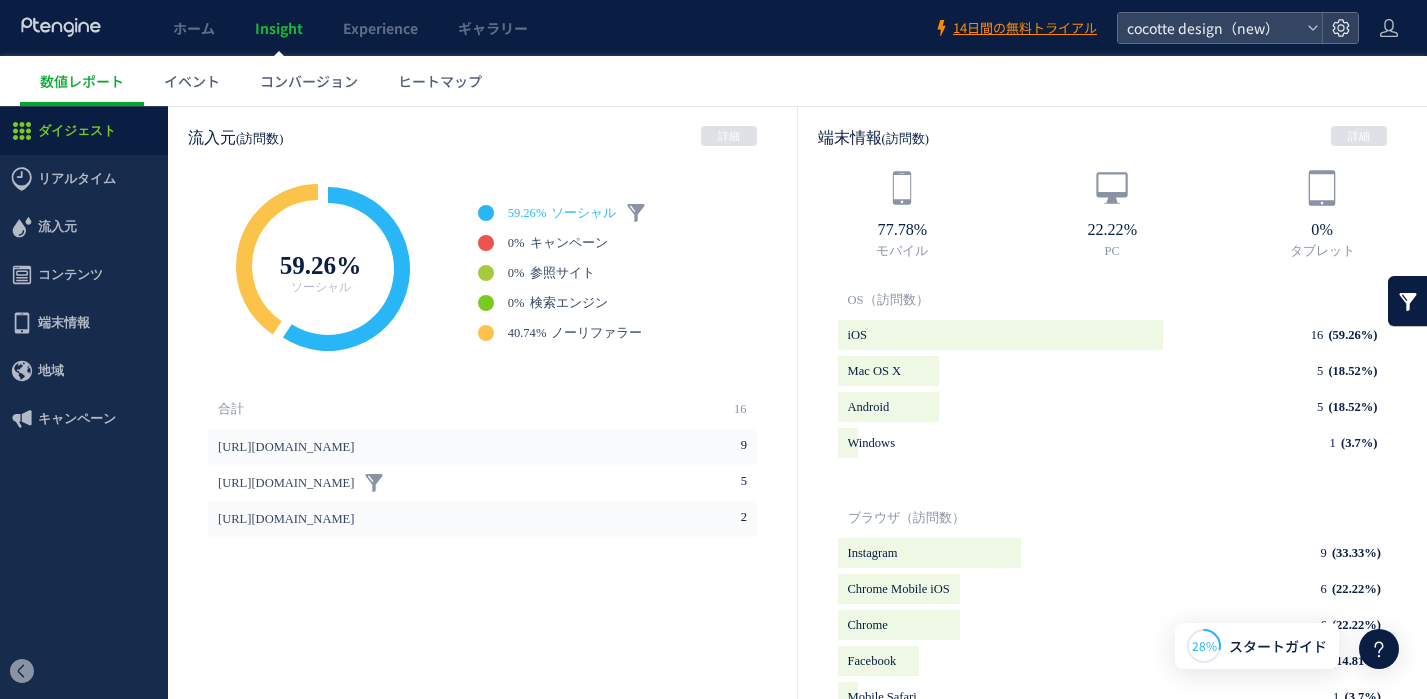scroll, scrollTop: 556, scrollLeft: 0, axis: vertical 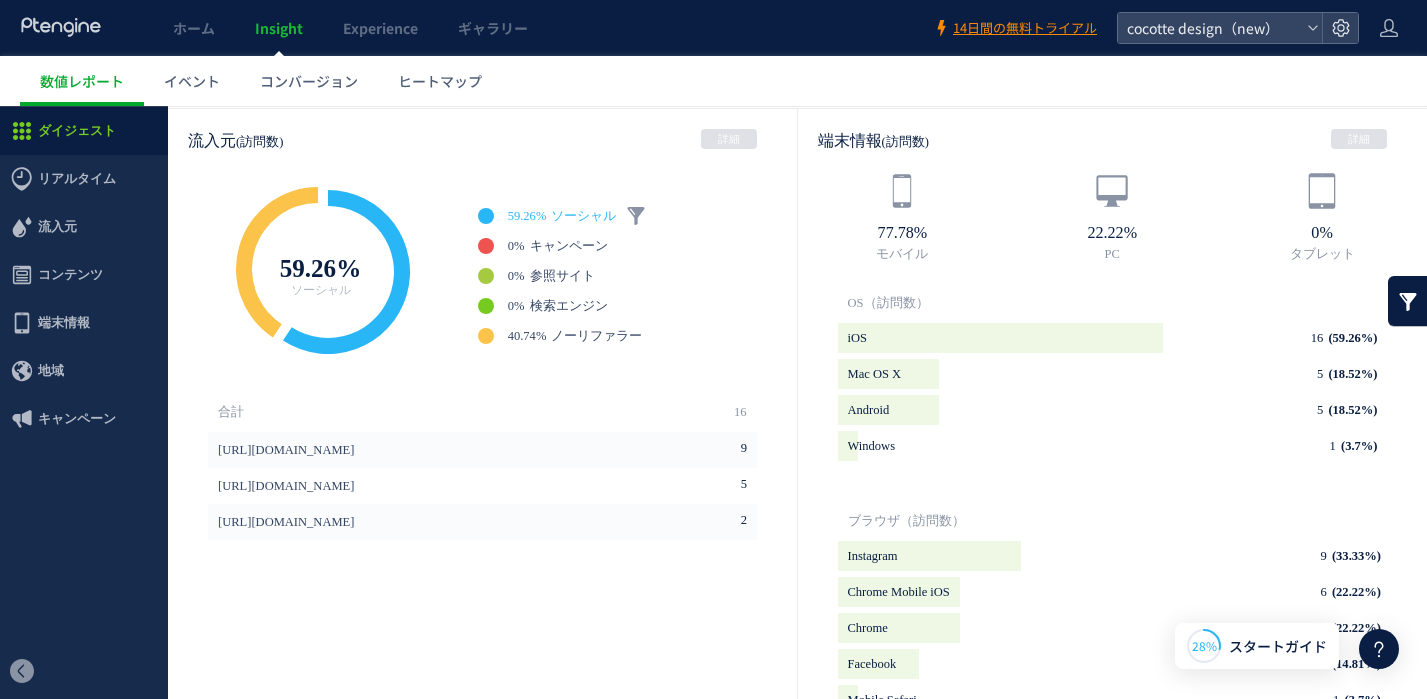 click on "59.26%" at bounding box center (527, 216) 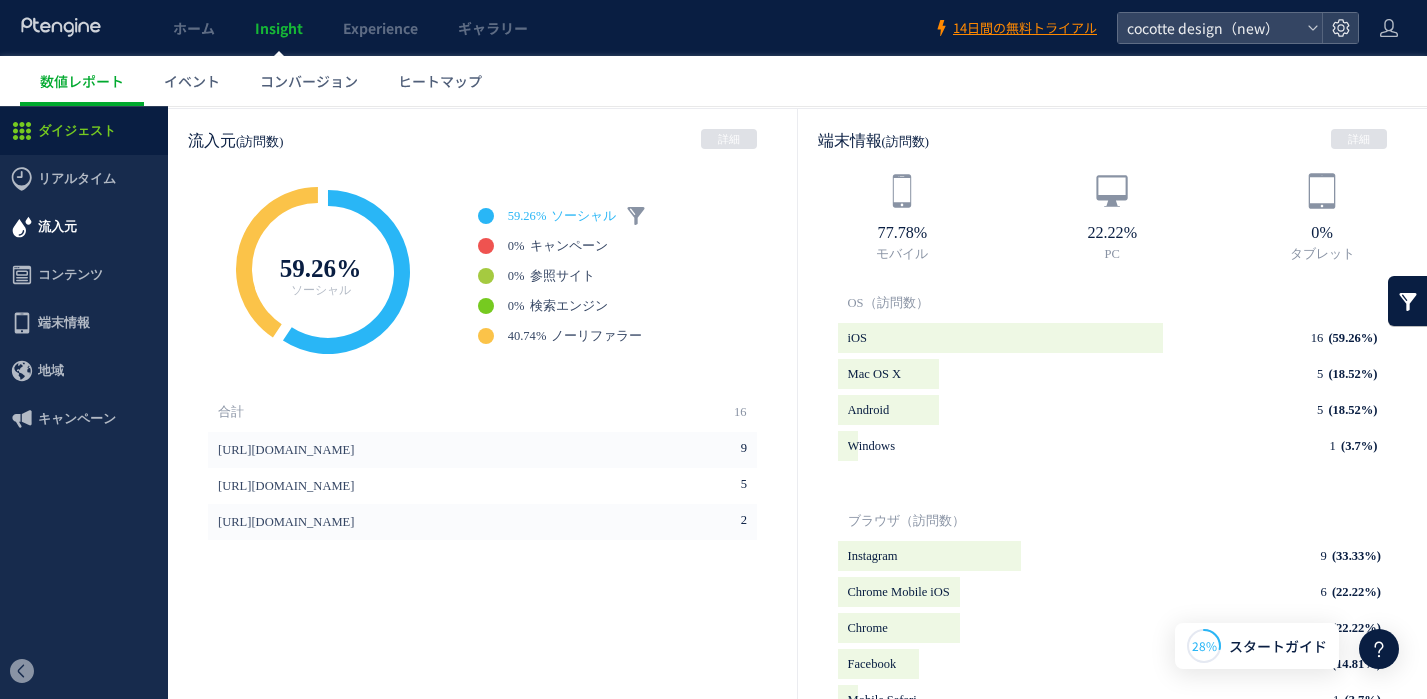 click on "流入元" at bounding box center (84, 227) 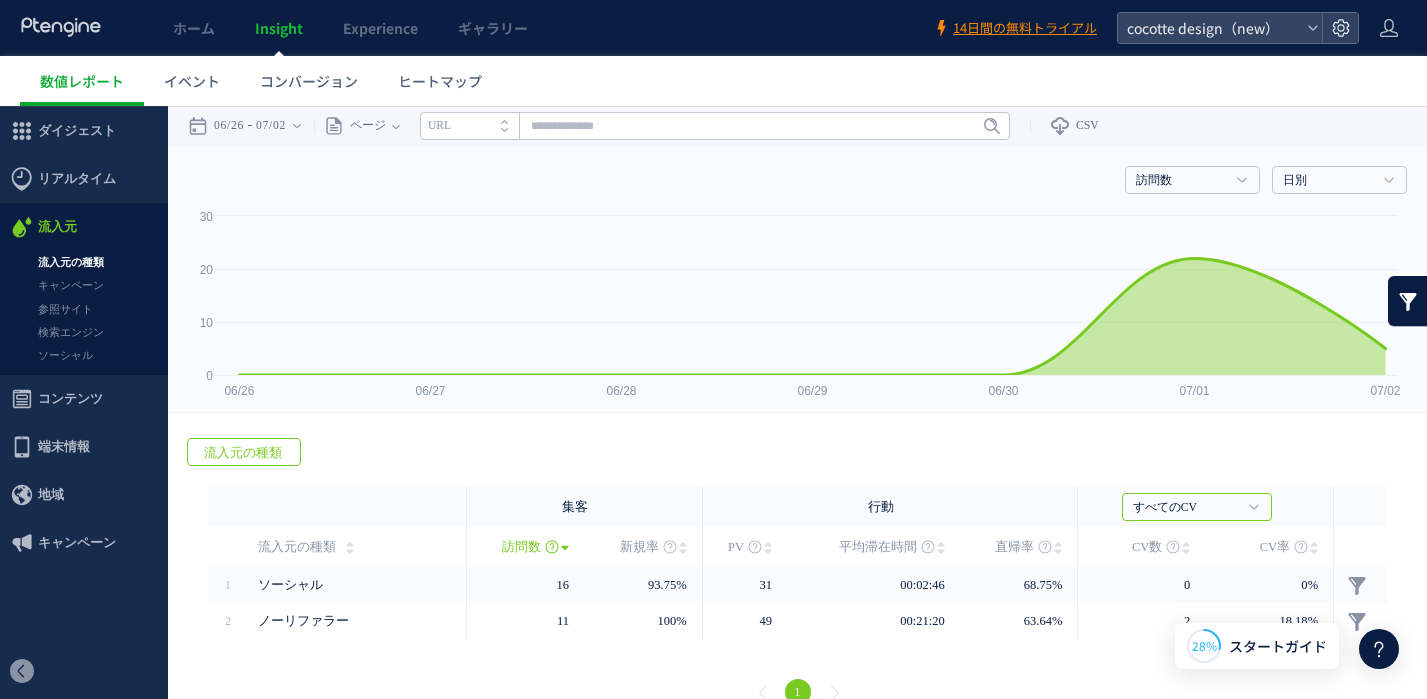 scroll, scrollTop: 30, scrollLeft: 0, axis: vertical 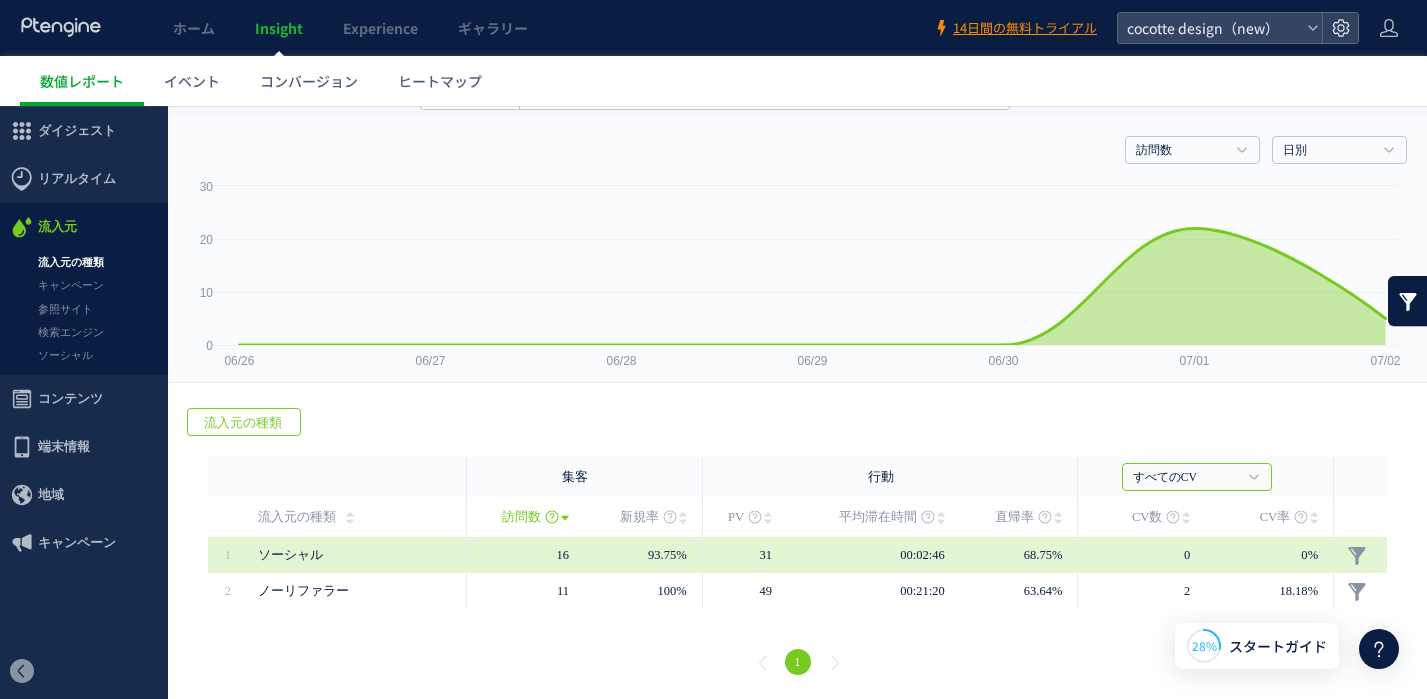 click on "16" at bounding box center [525, 555] 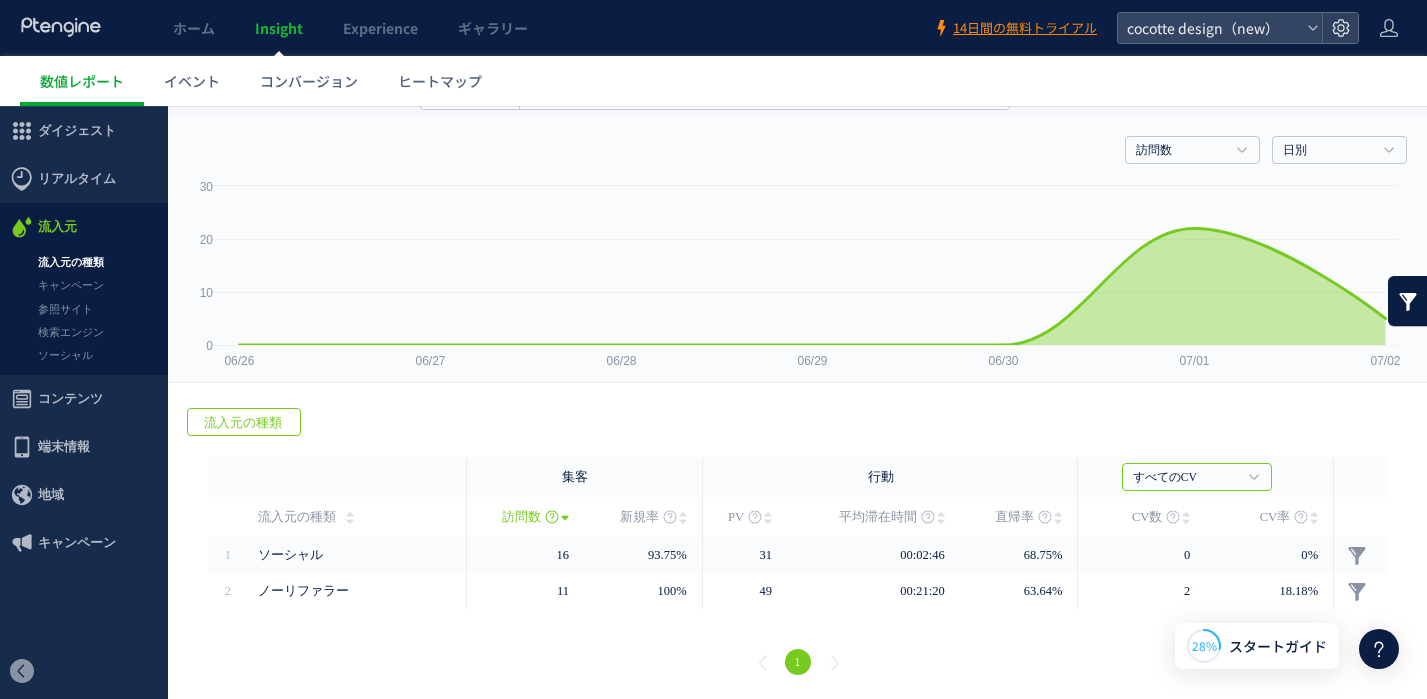 click on "流入元の種類" at bounding box center (84, 262) 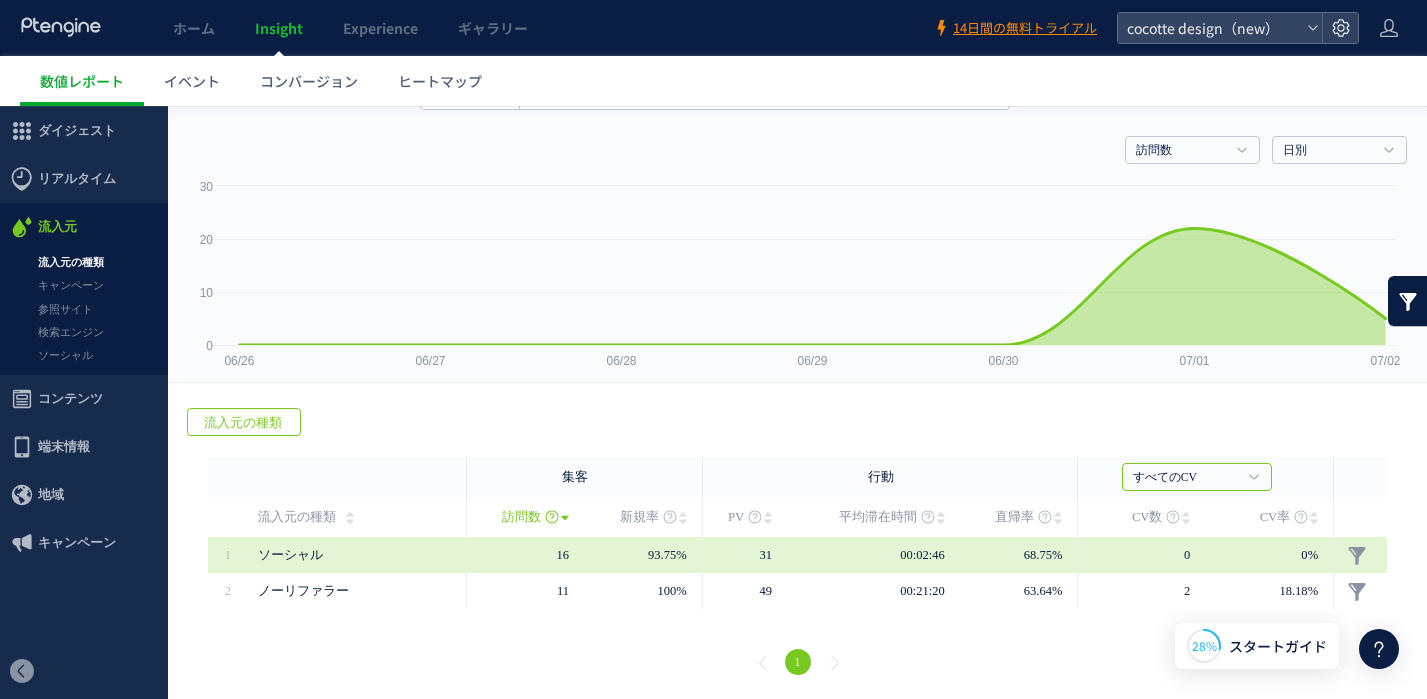 click on "16" at bounding box center [525, 555] 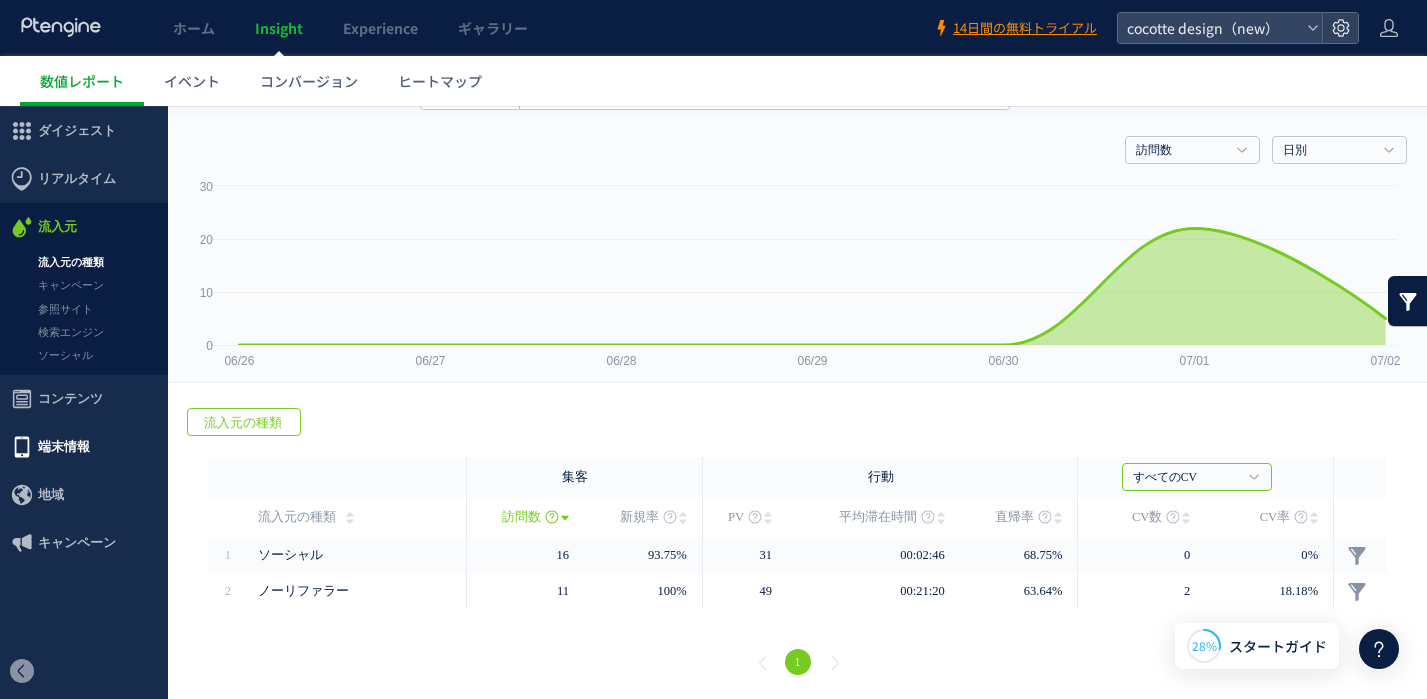 click on "端末情報" at bounding box center (84, 447) 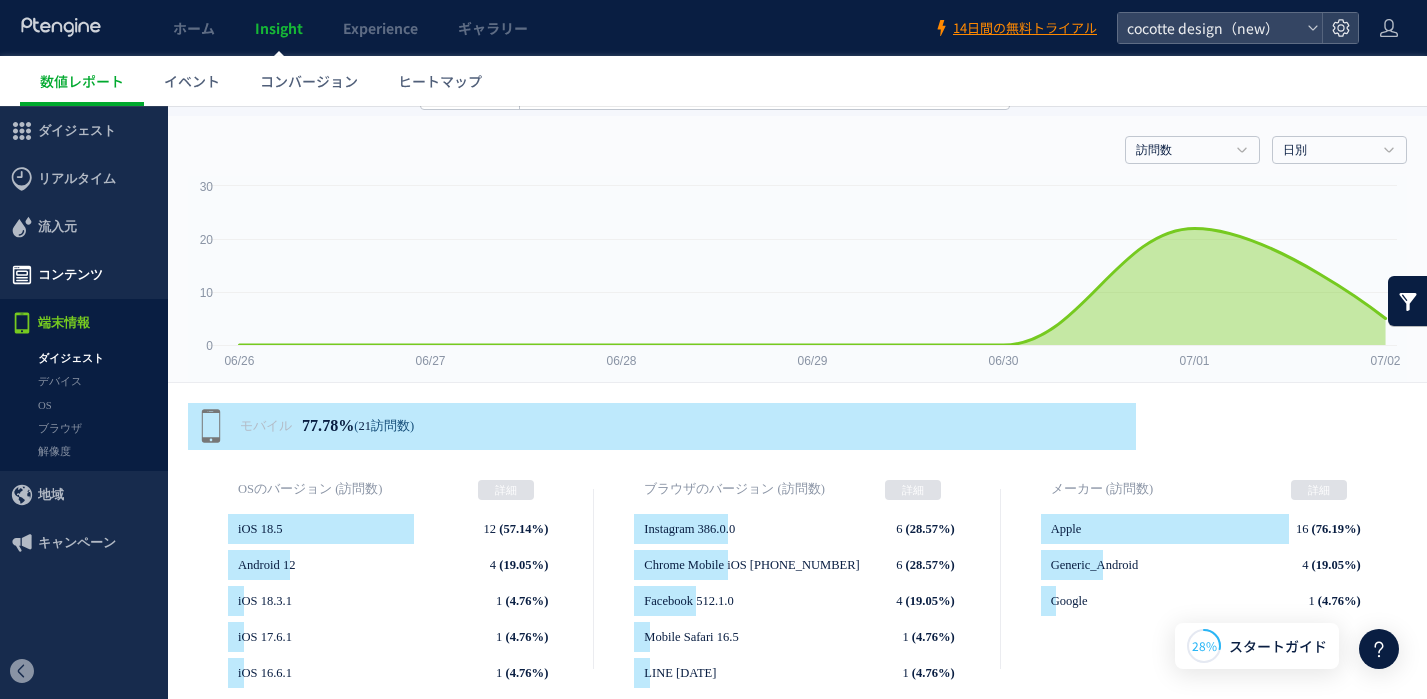 click on "コンテンツ" at bounding box center (84, 275) 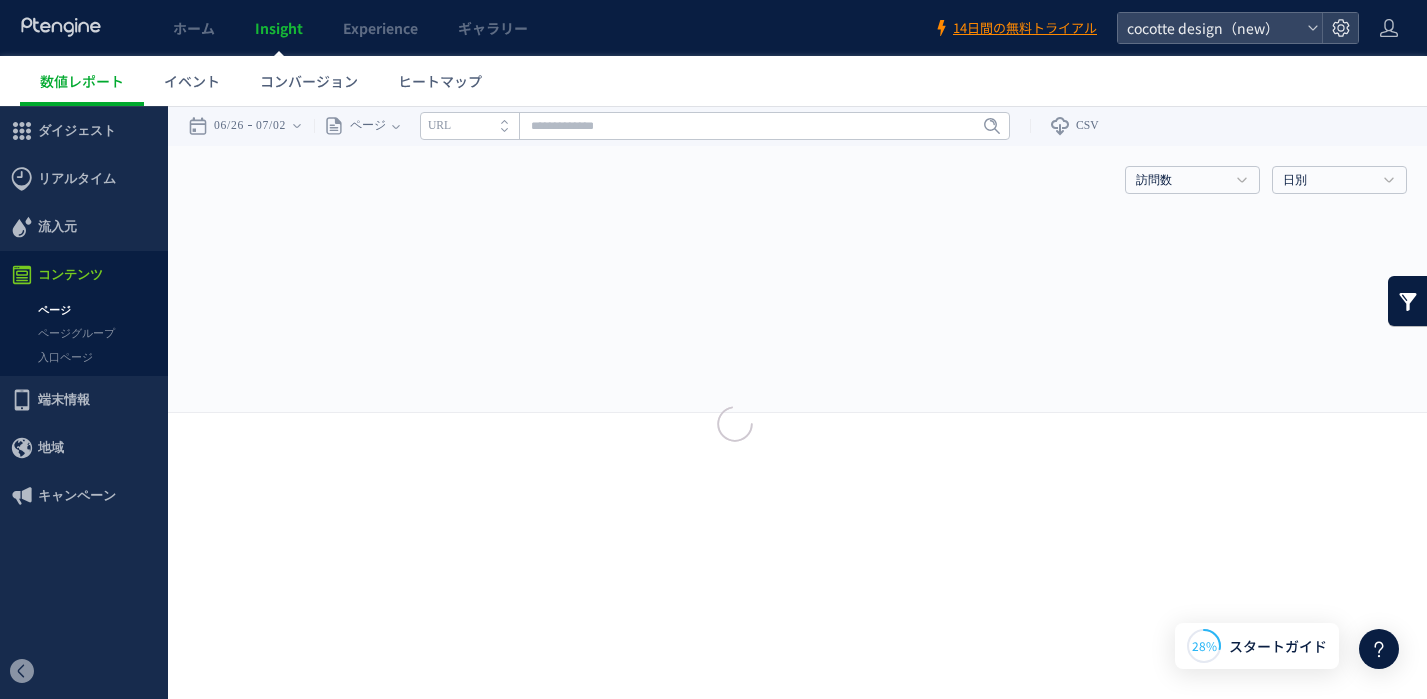 scroll, scrollTop: 0, scrollLeft: 0, axis: both 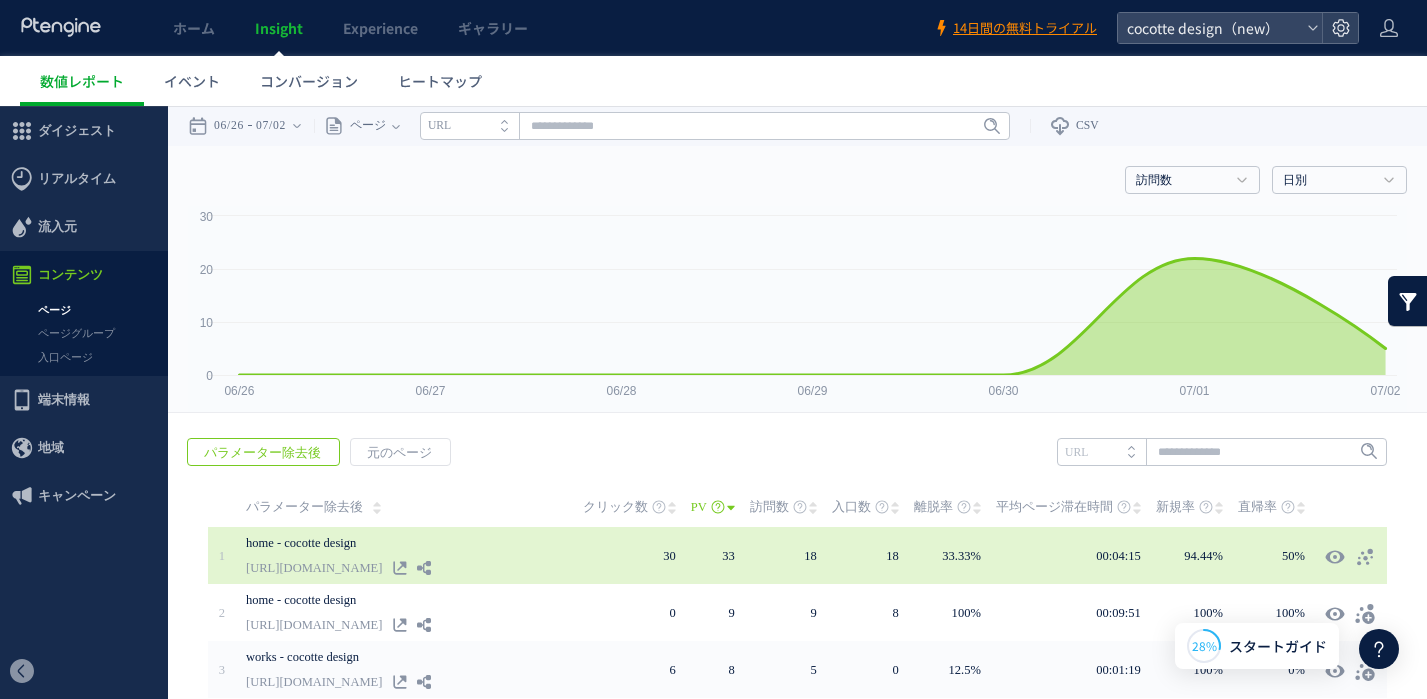 click on "30" at bounding box center (637, 555) 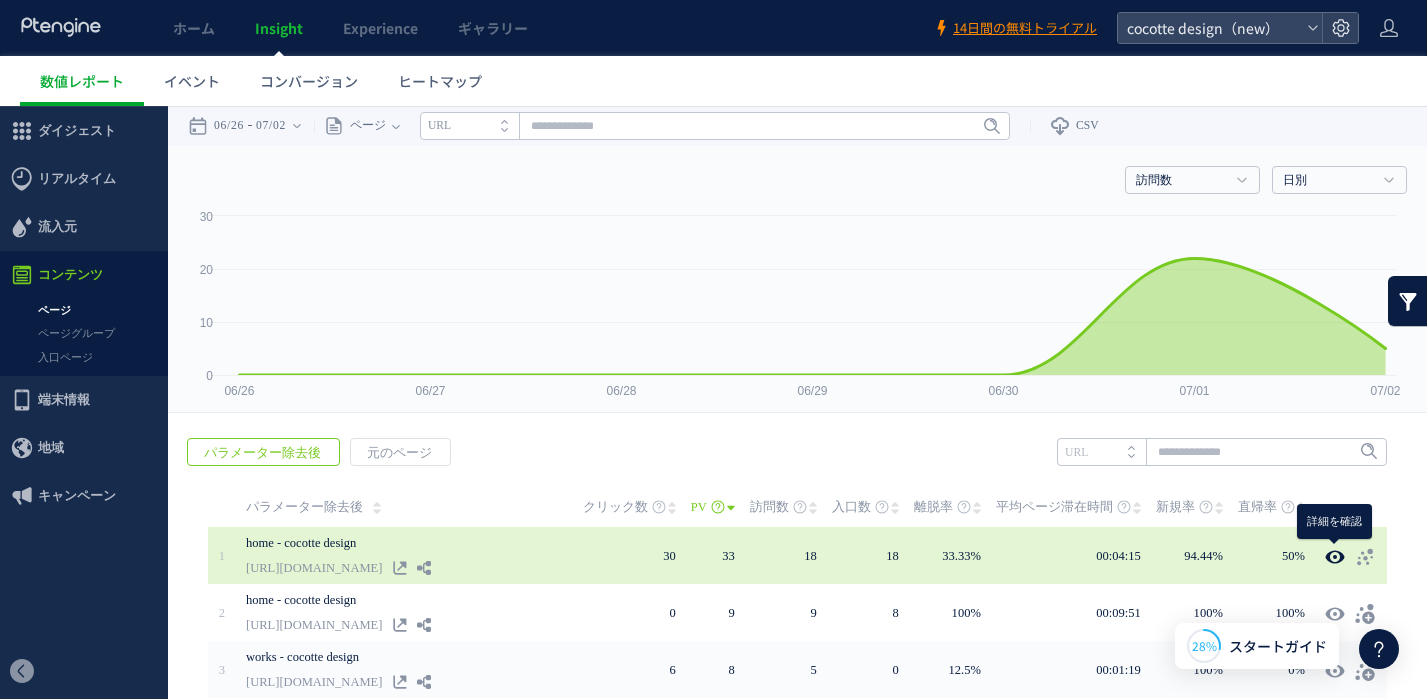 click 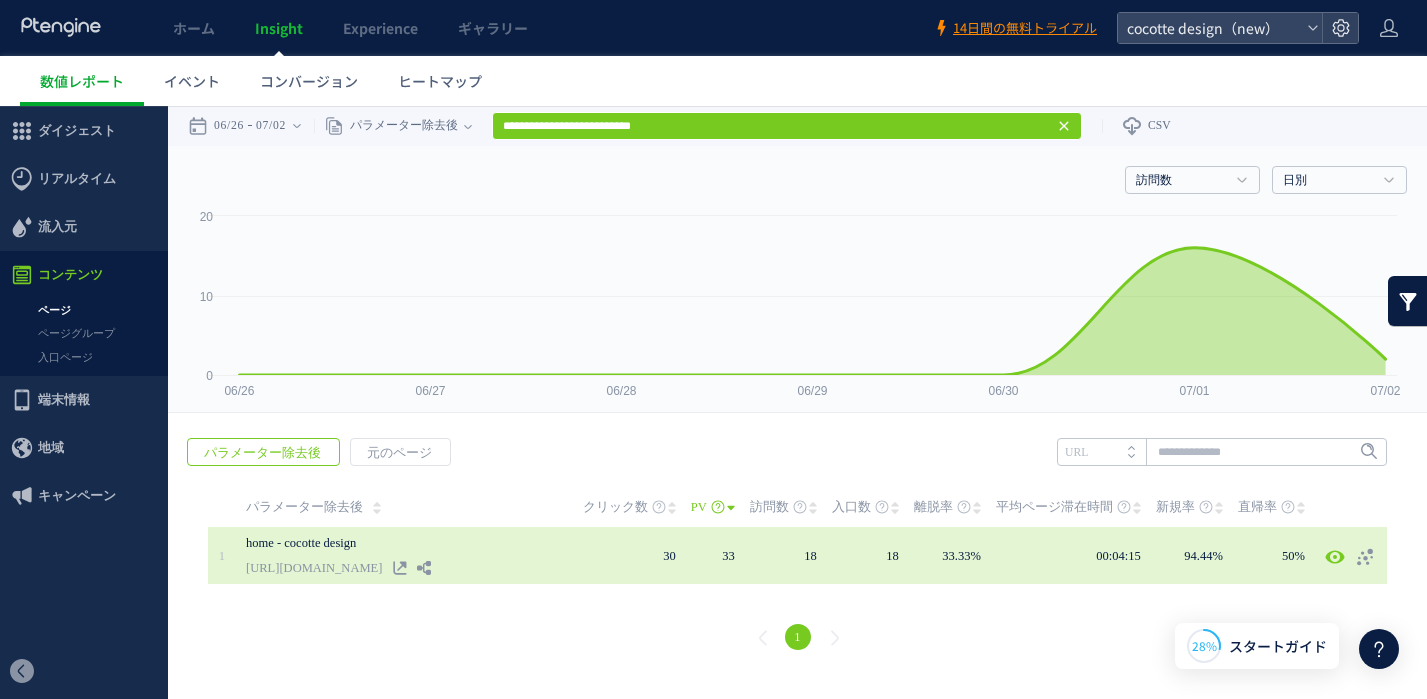 click on "00:04:15" at bounding box center [1118, 556] 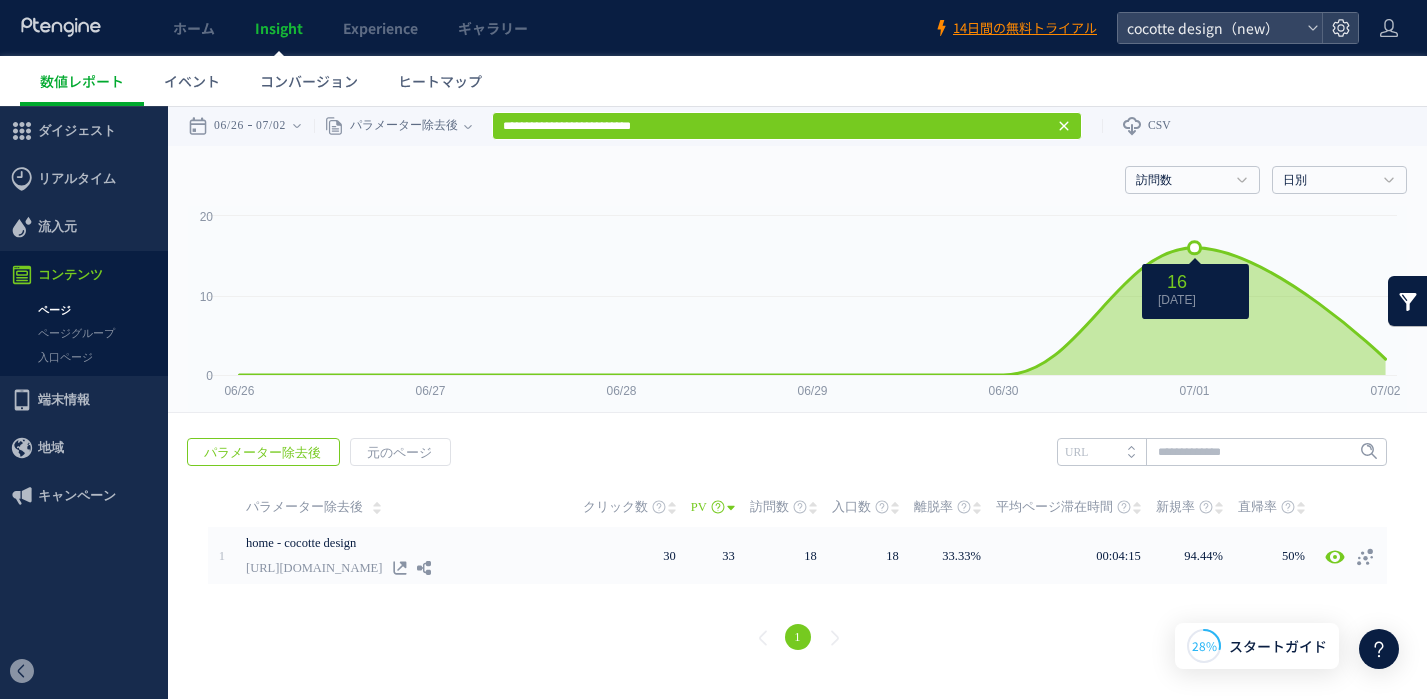 click 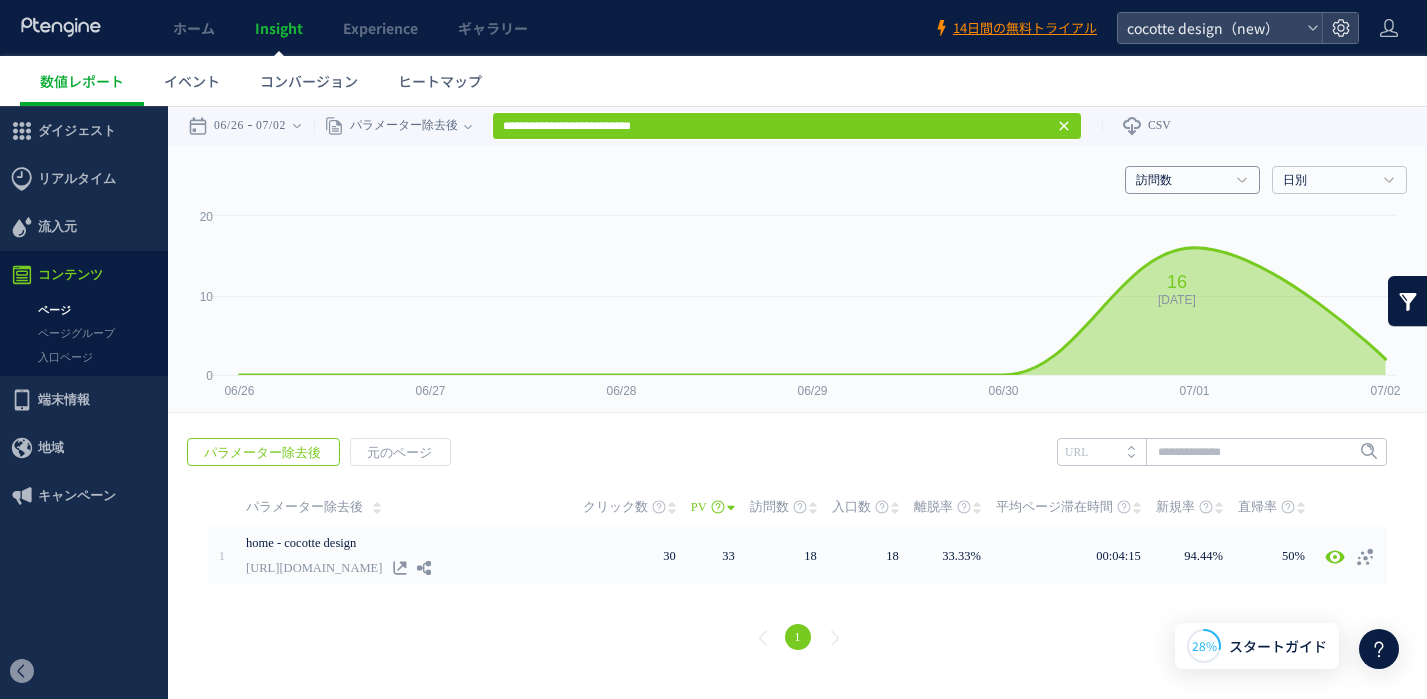 click on "訪問数" at bounding box center [1181, 181] 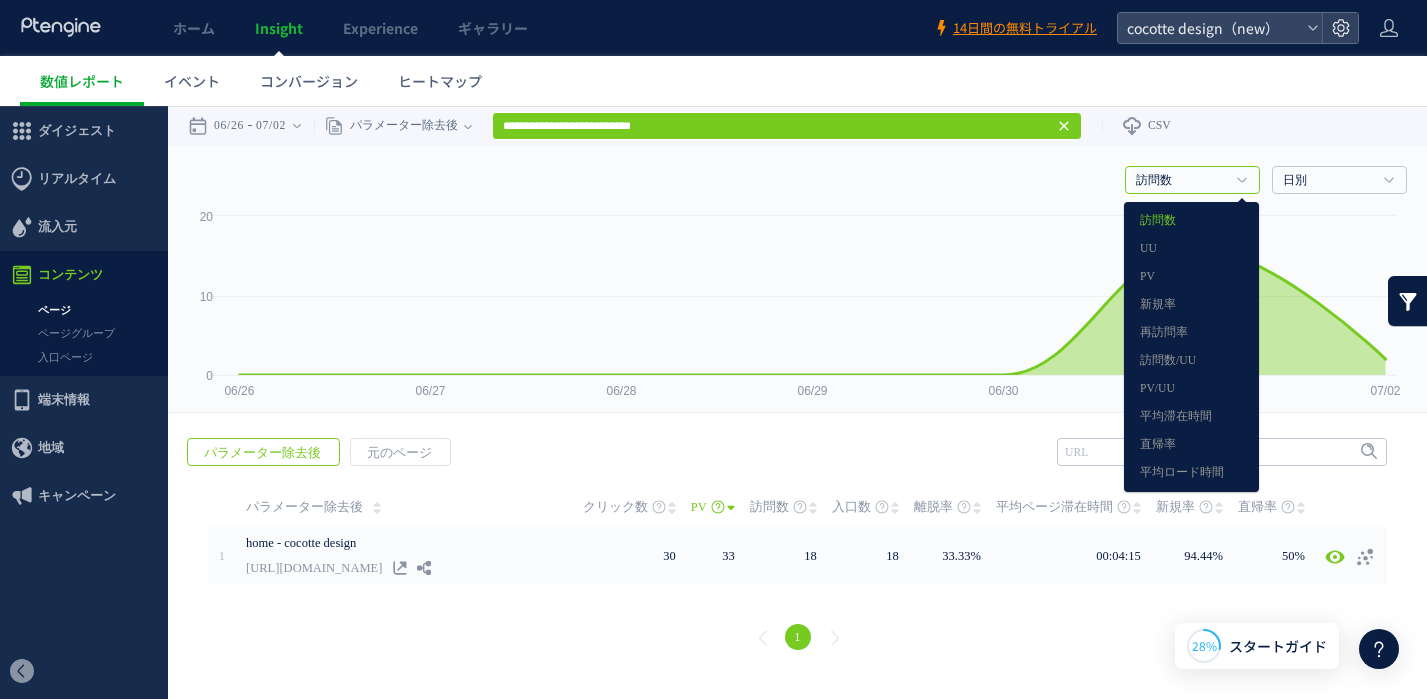 click on "訪問数" at bounding box center (1181, 181) 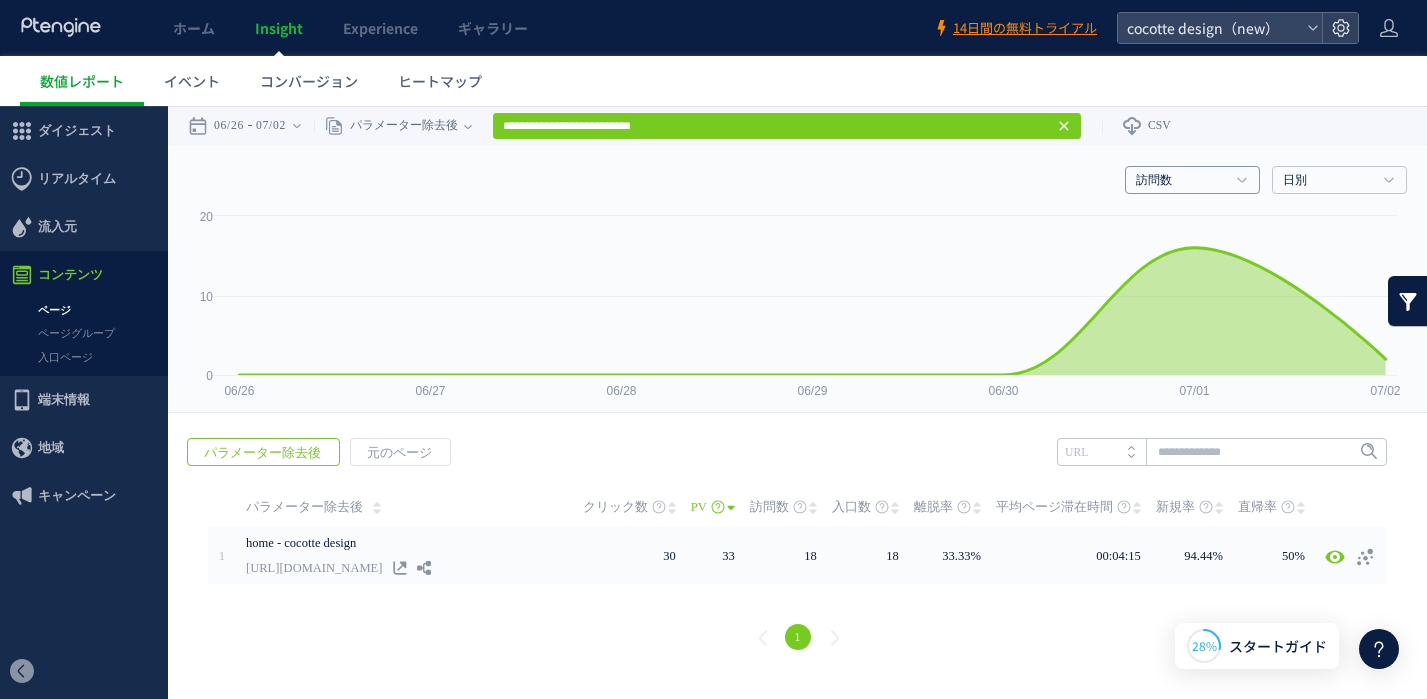 click on "訪問数" at bounding box center (1181, 181) 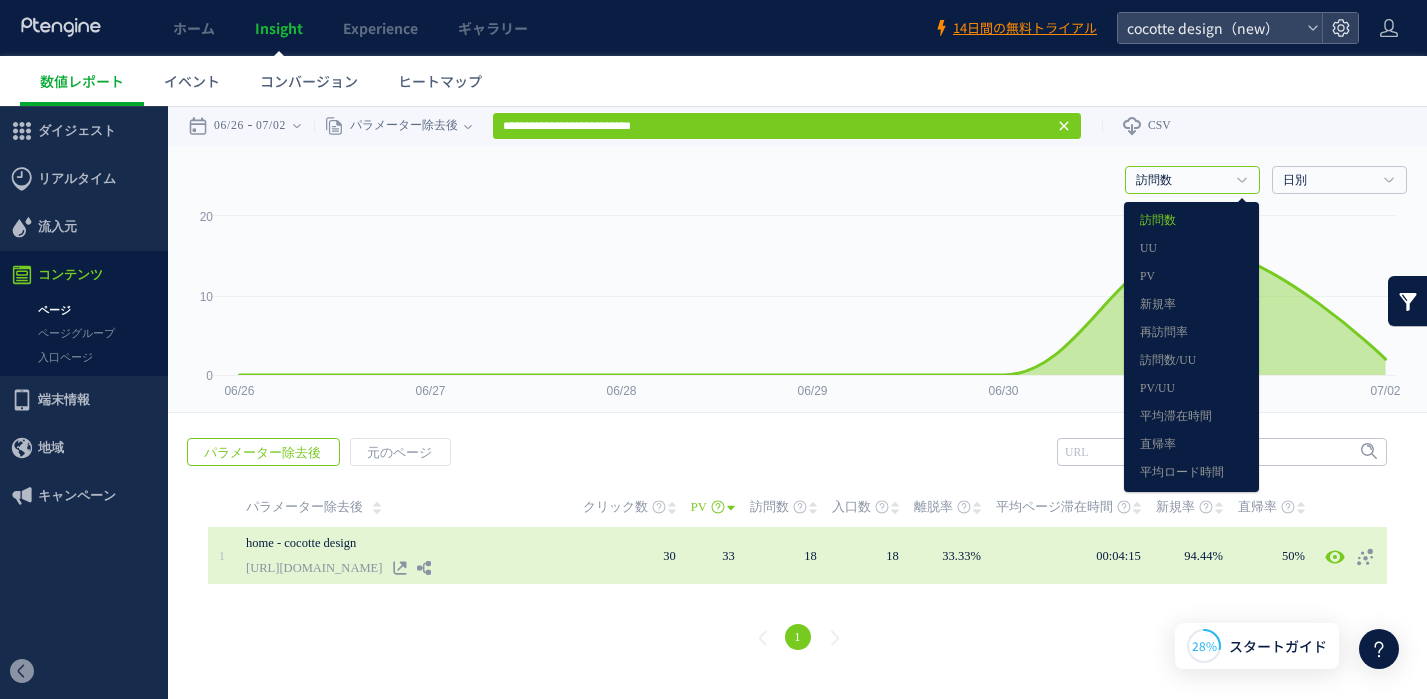 click on "33" at bounding box center (720, 555) 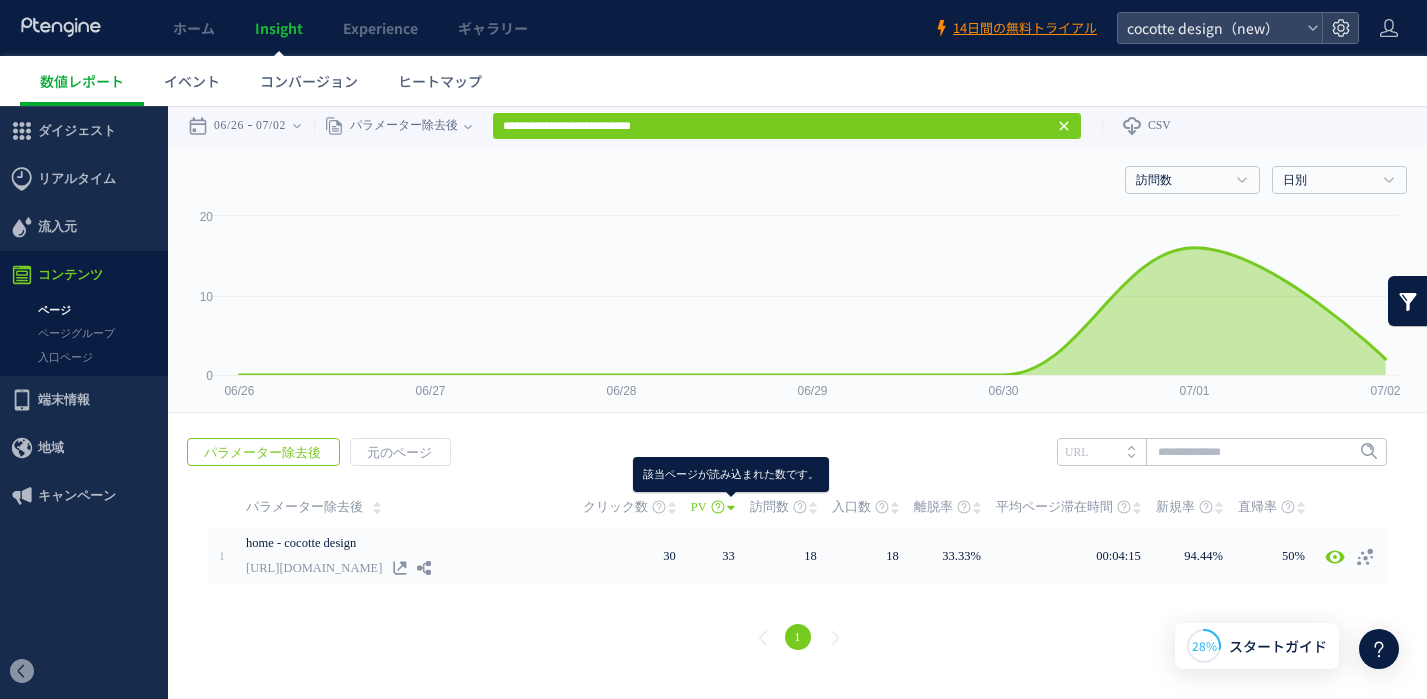 click 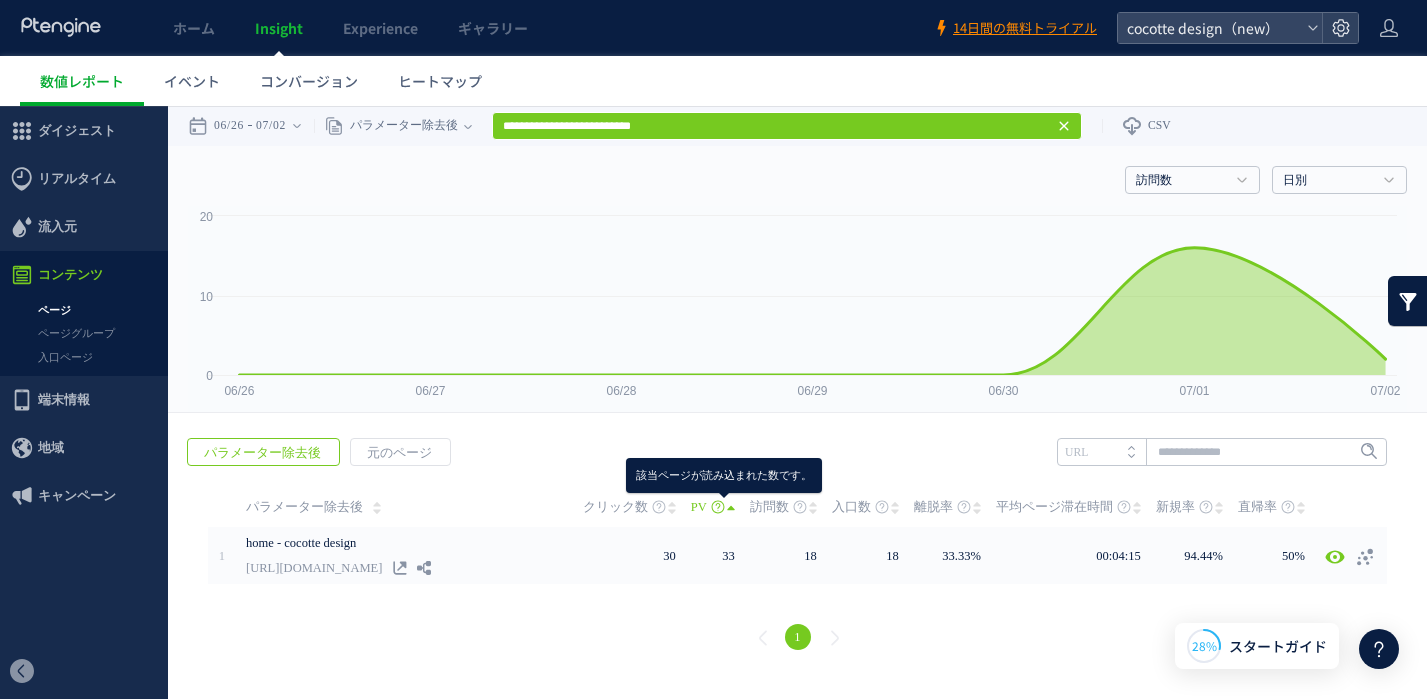 click 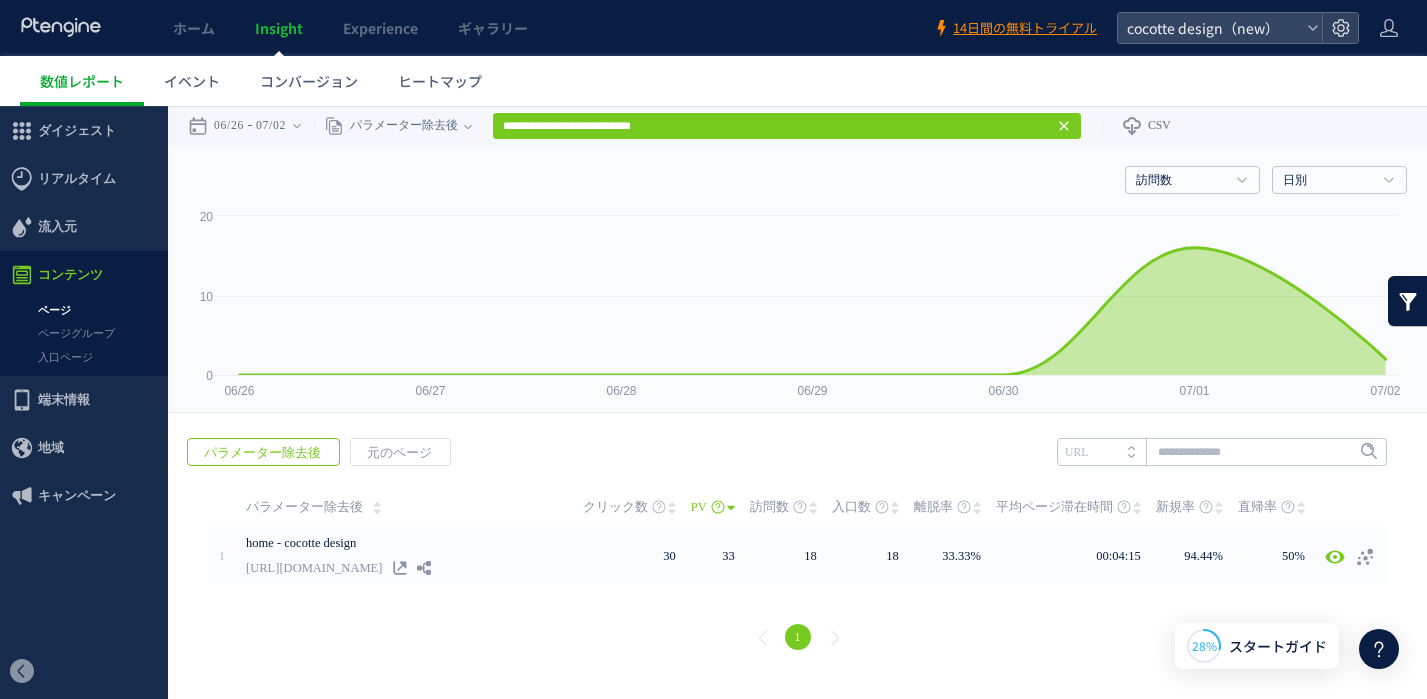 click on "クリック数" at bounding box center [615, 507] 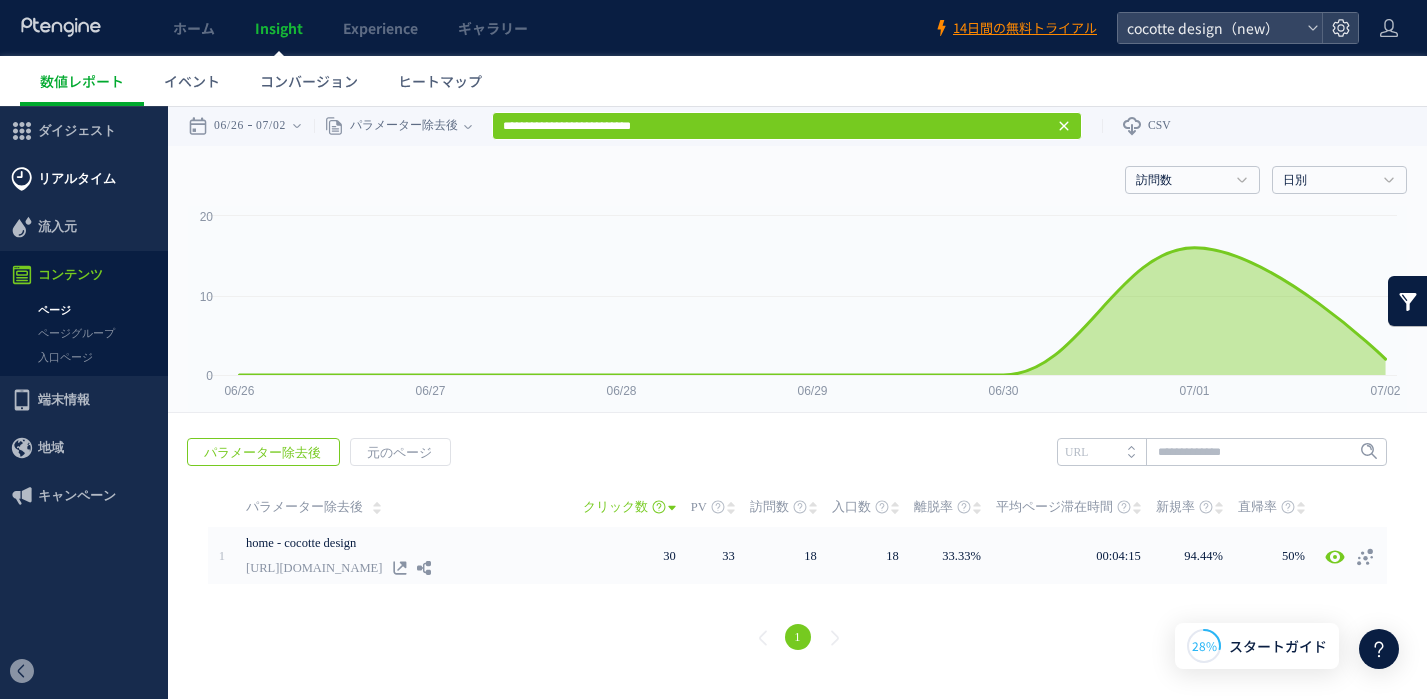 click on "リアルタイム" at bounding box center [84, 179] 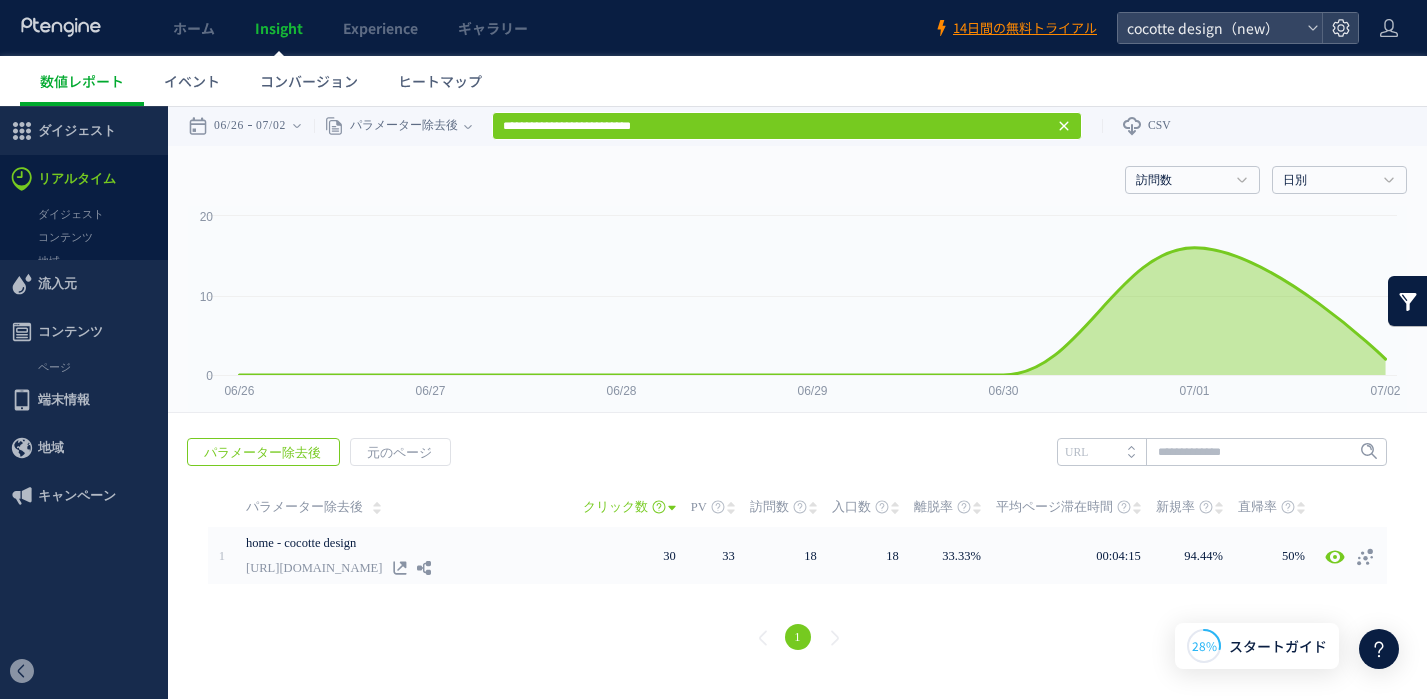 type 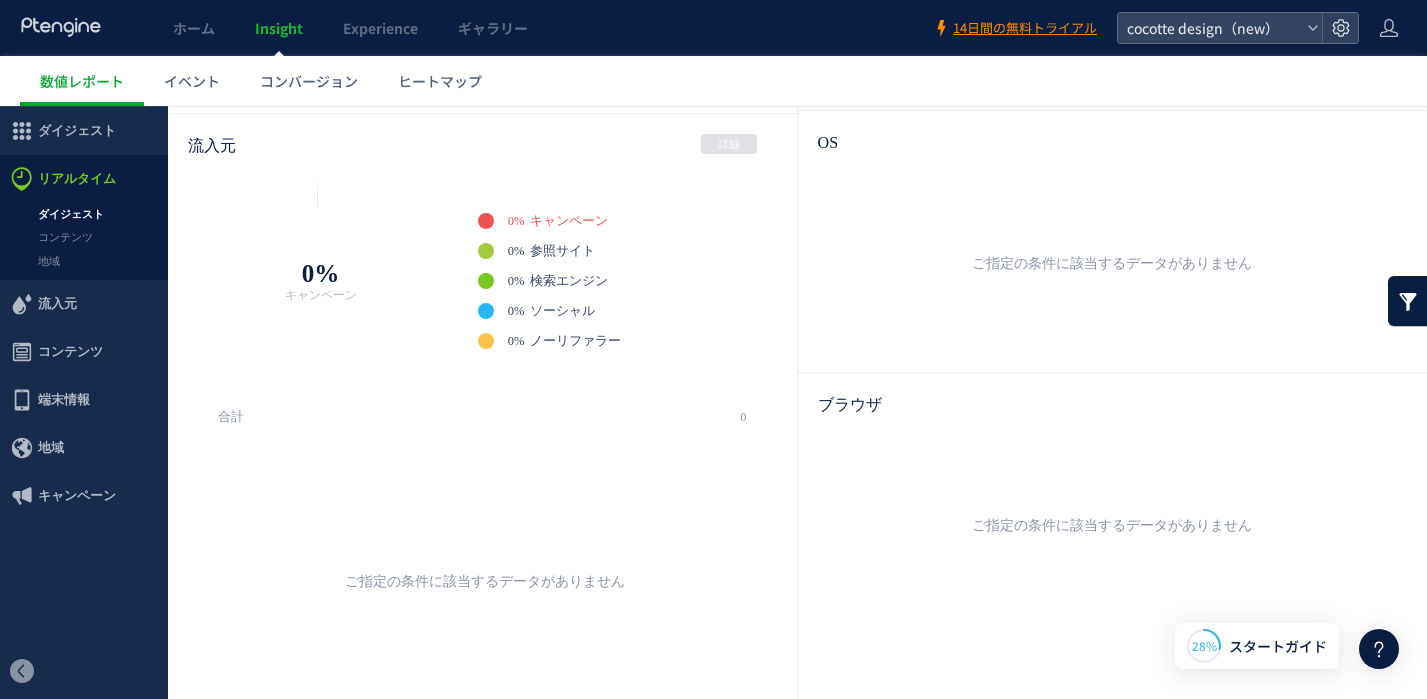 scroll, scrollTop: 0, scrollLeft: 0, axis: both 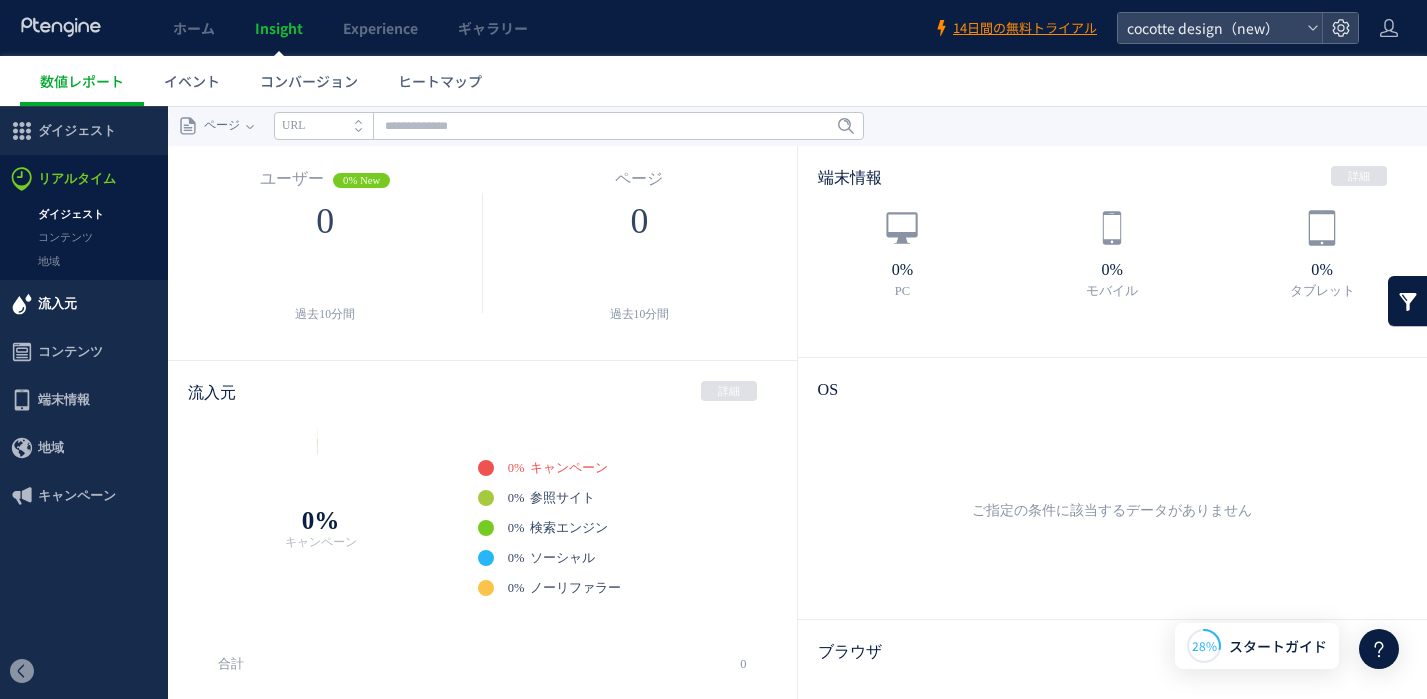 click on "流入元" at bounding box center (84, 304) 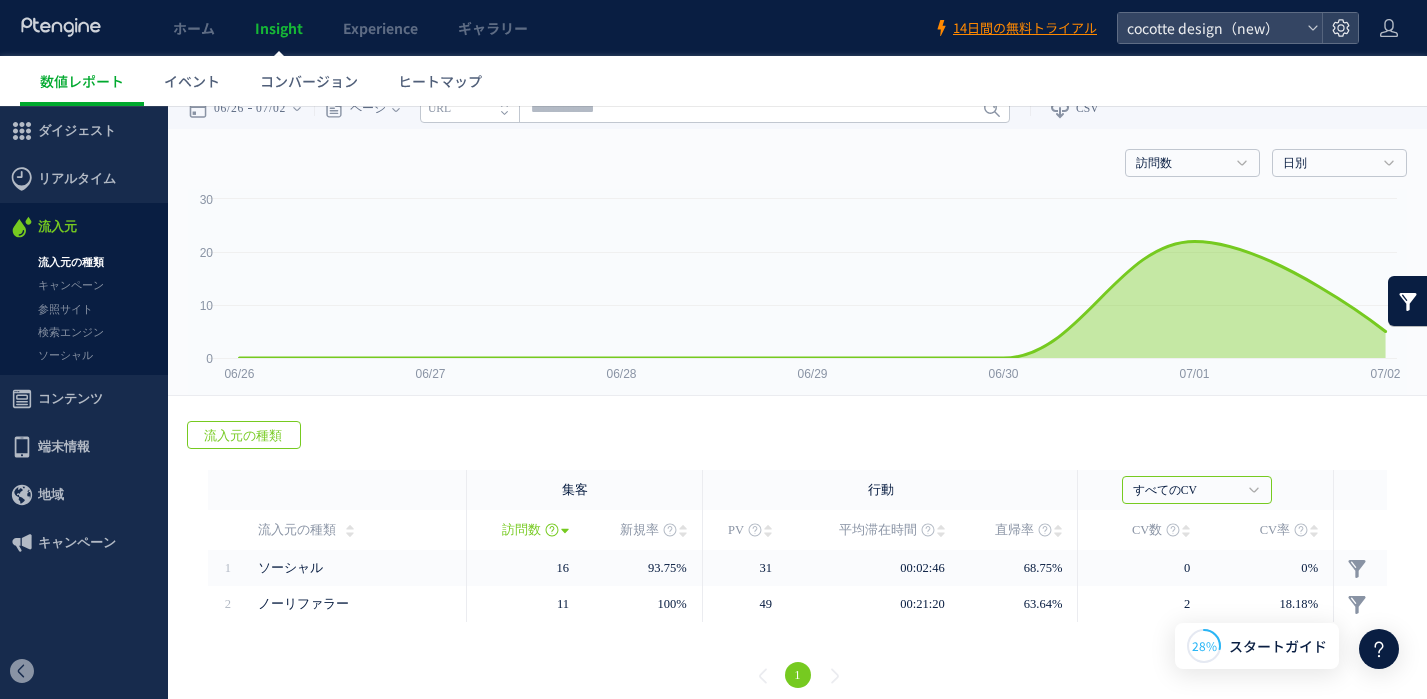 scroll, scrollTop: 0, scrollLeft: 0, axis: both 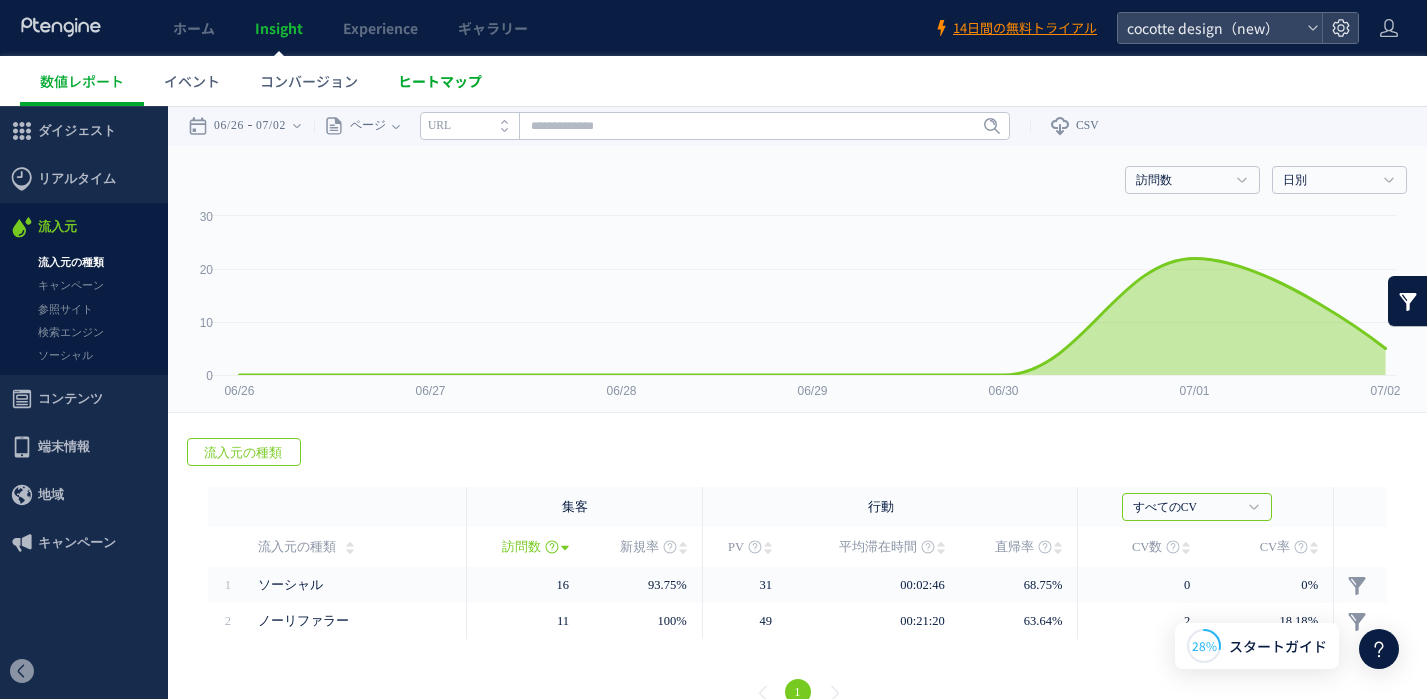click on "ヒートマップ" at bounding box center (440, 81) 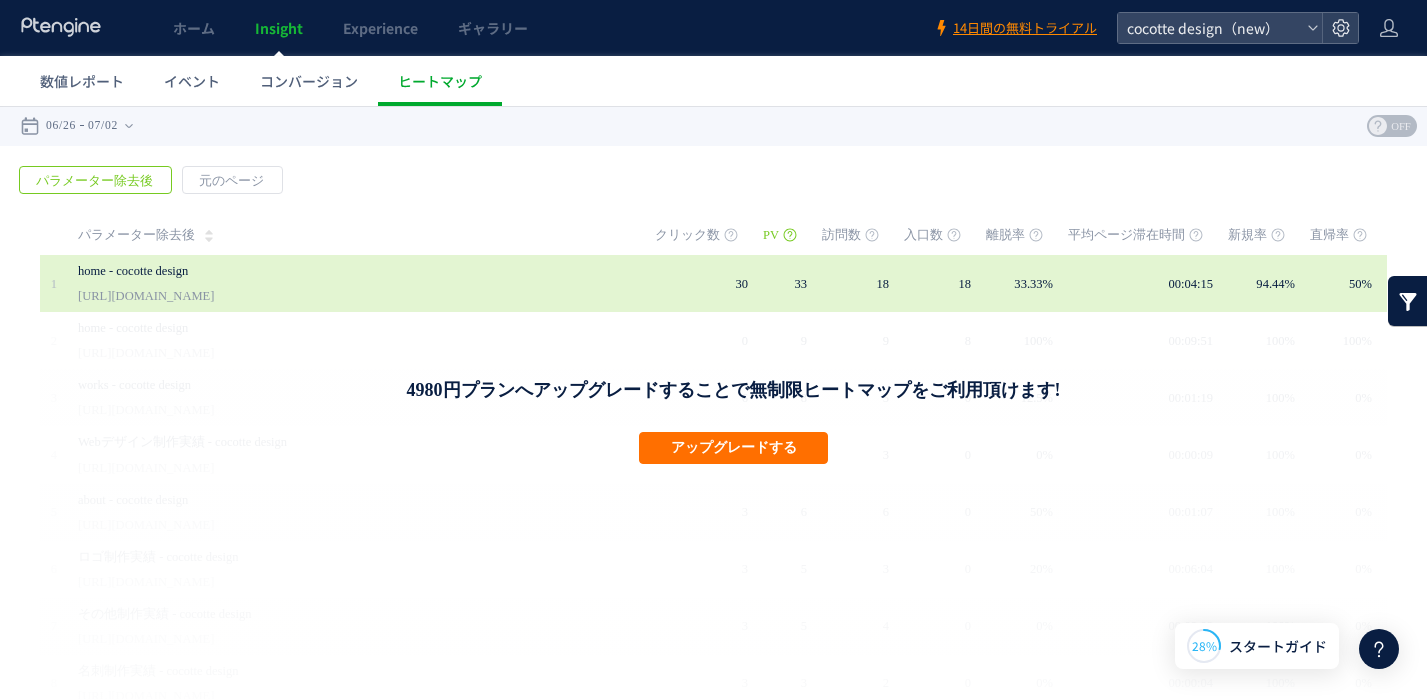 click on "home - cocotte design" at bounding box center [328, 271] 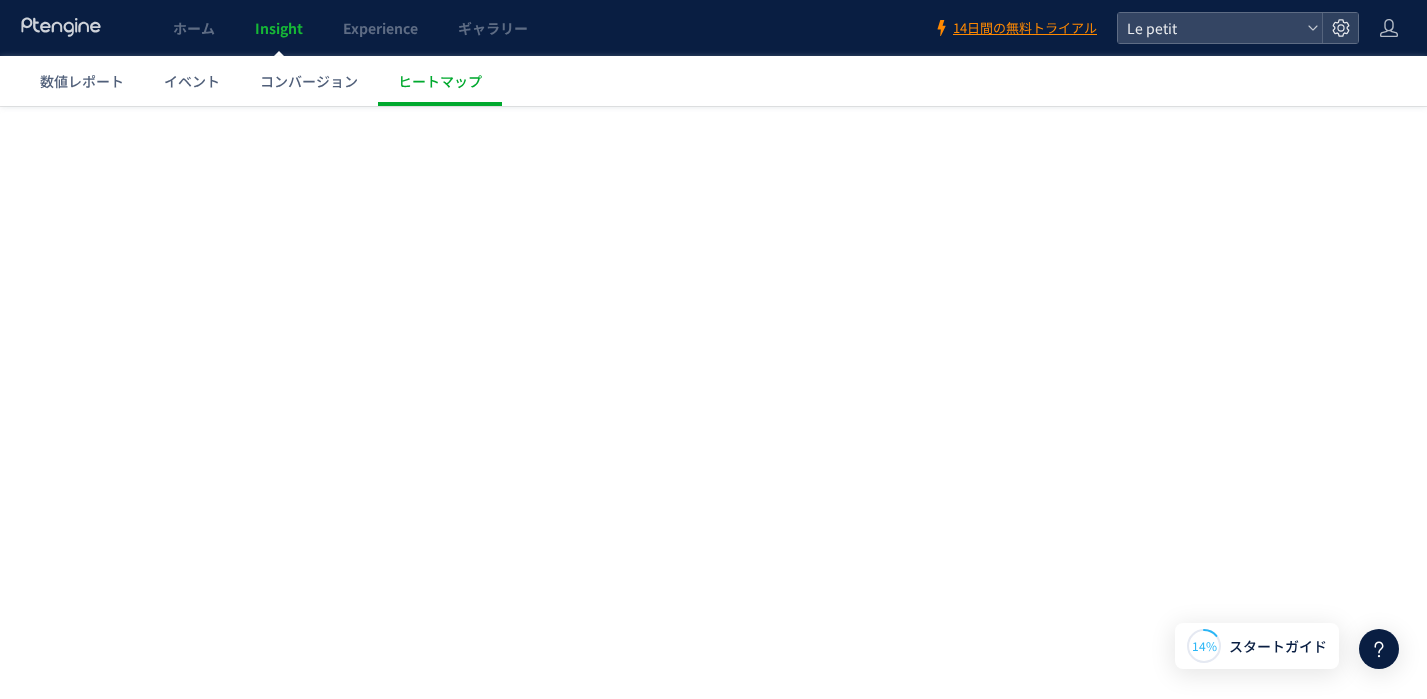 scroll, scrollTop: 0, scrollLeft: 0, axis: both 